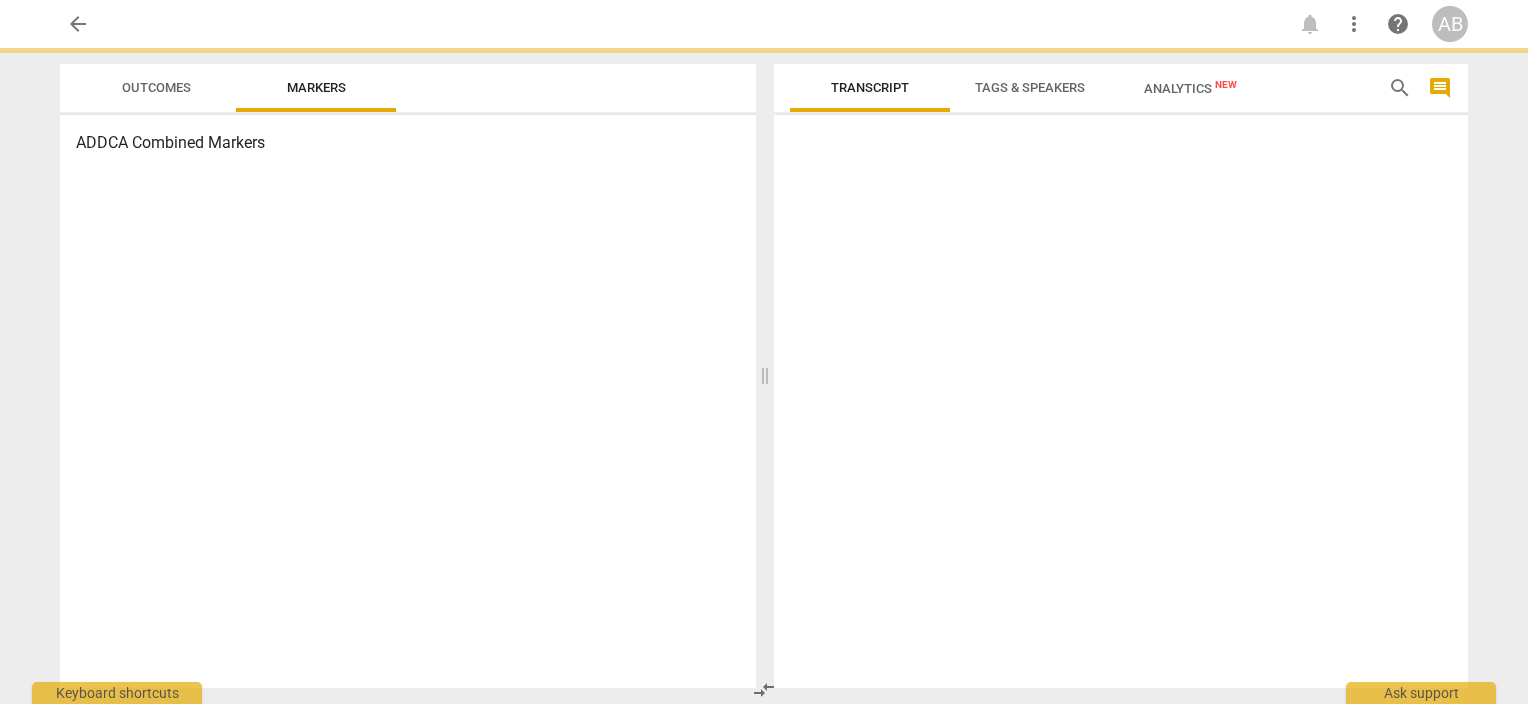 scroll, scrollTop: 0, scrollLeft: 0, axis: both 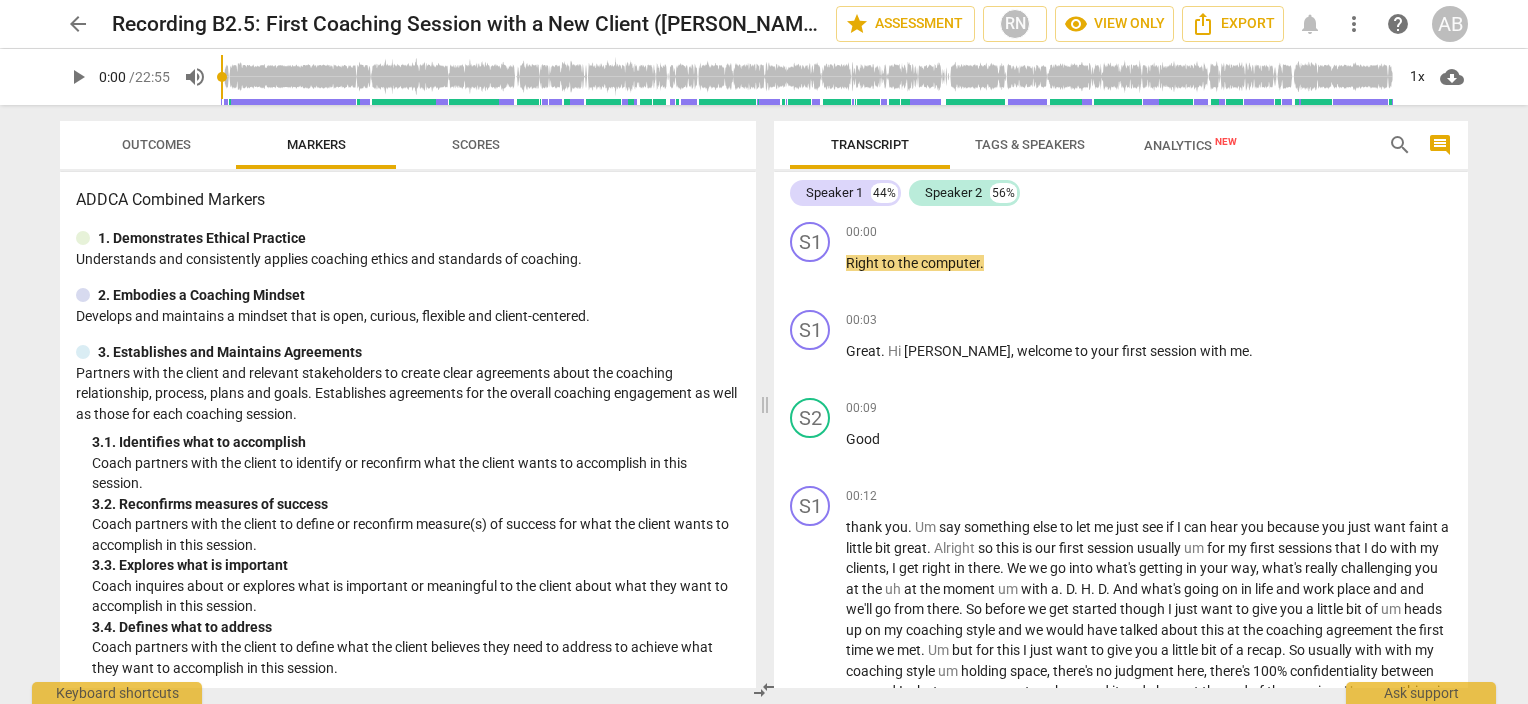 click on "play_arrow" at bounding box center [78, 77] 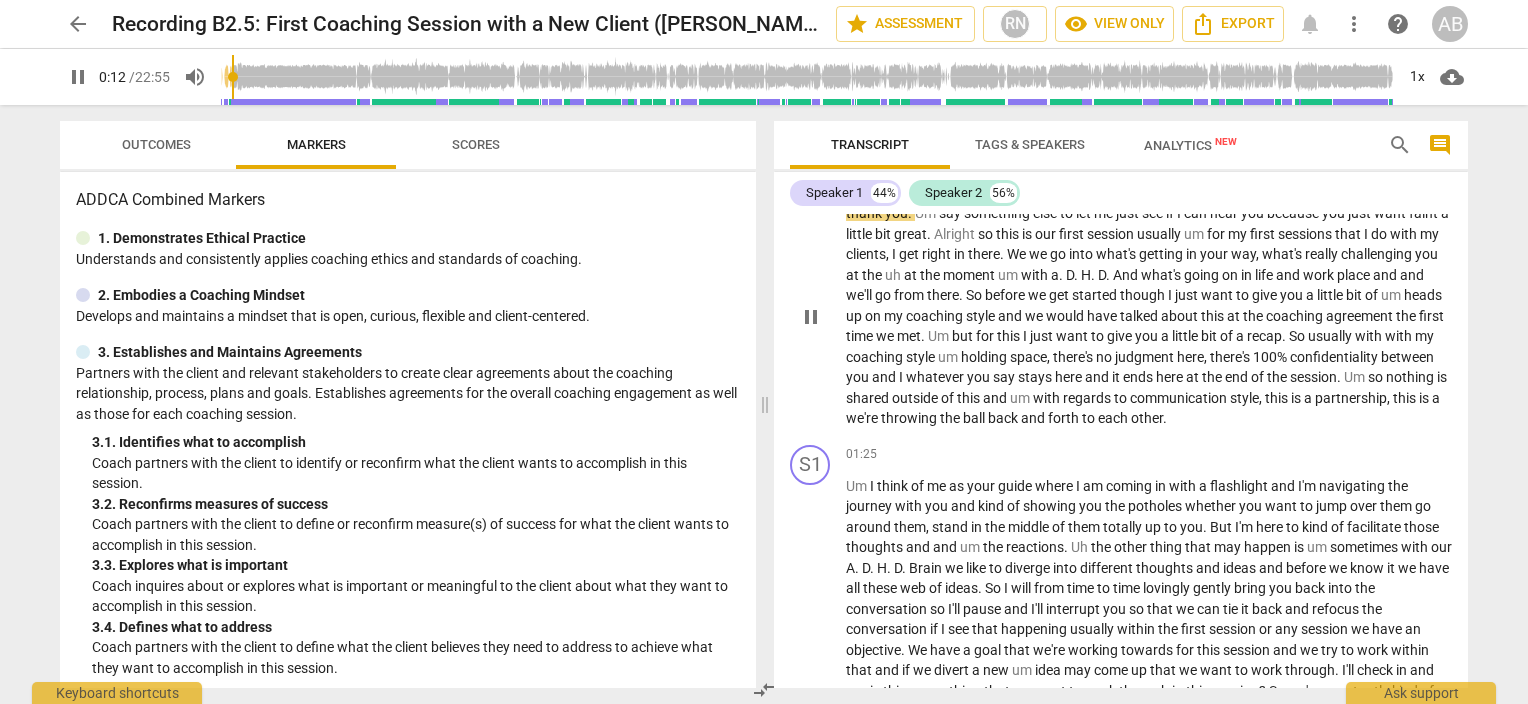 scroll, scrollTop: 400, scrollLeft: 0, axis: vertical 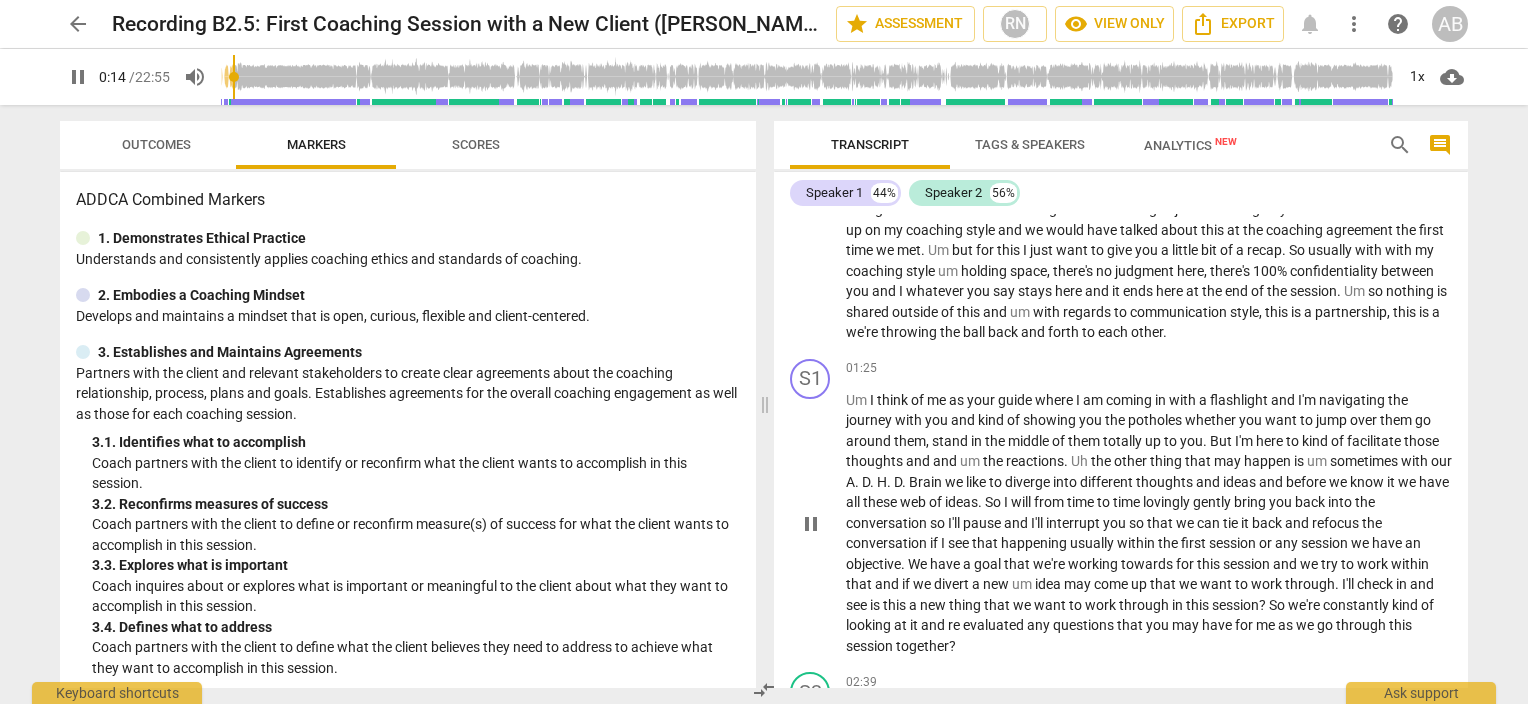 click on "pause" at bounding box center [811, 524] 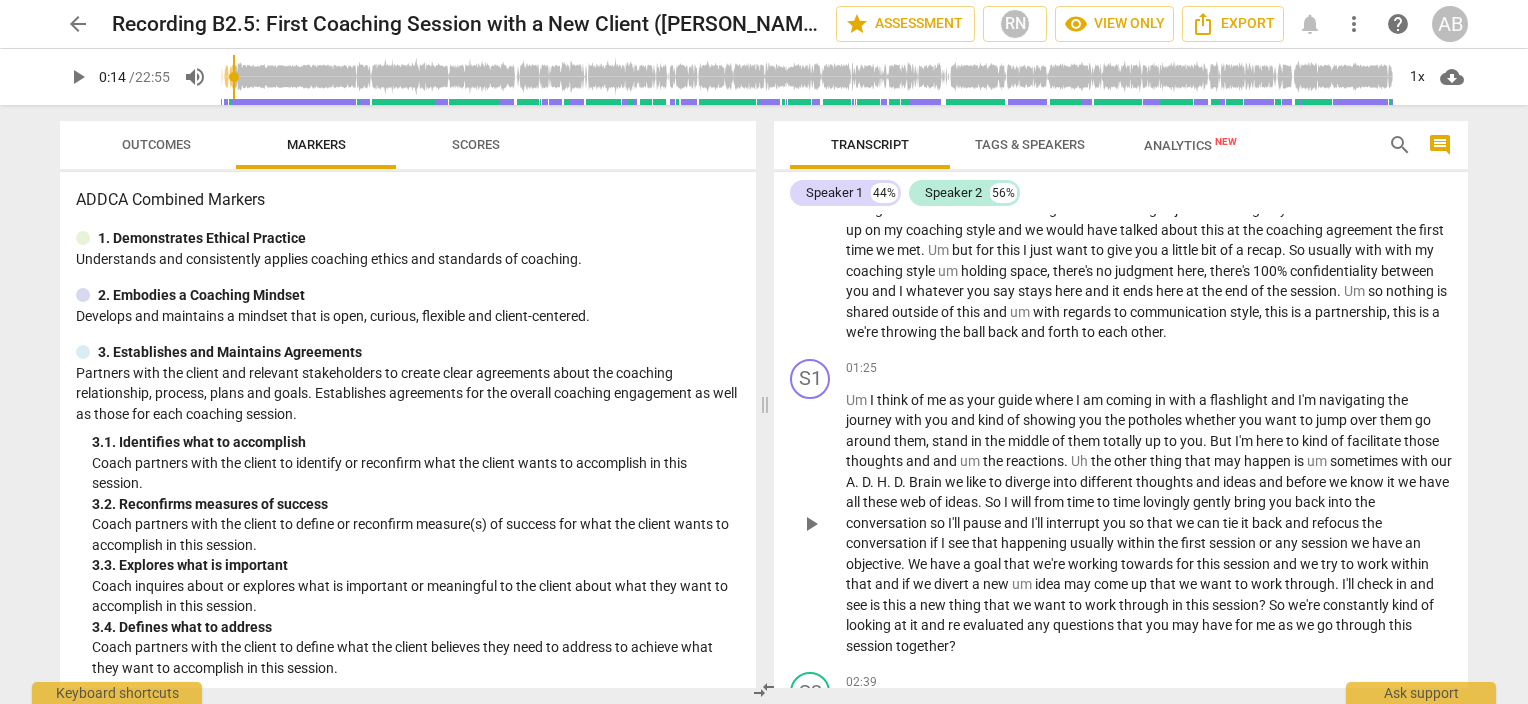click on "play_arrow" at bounding box center [811, 524] 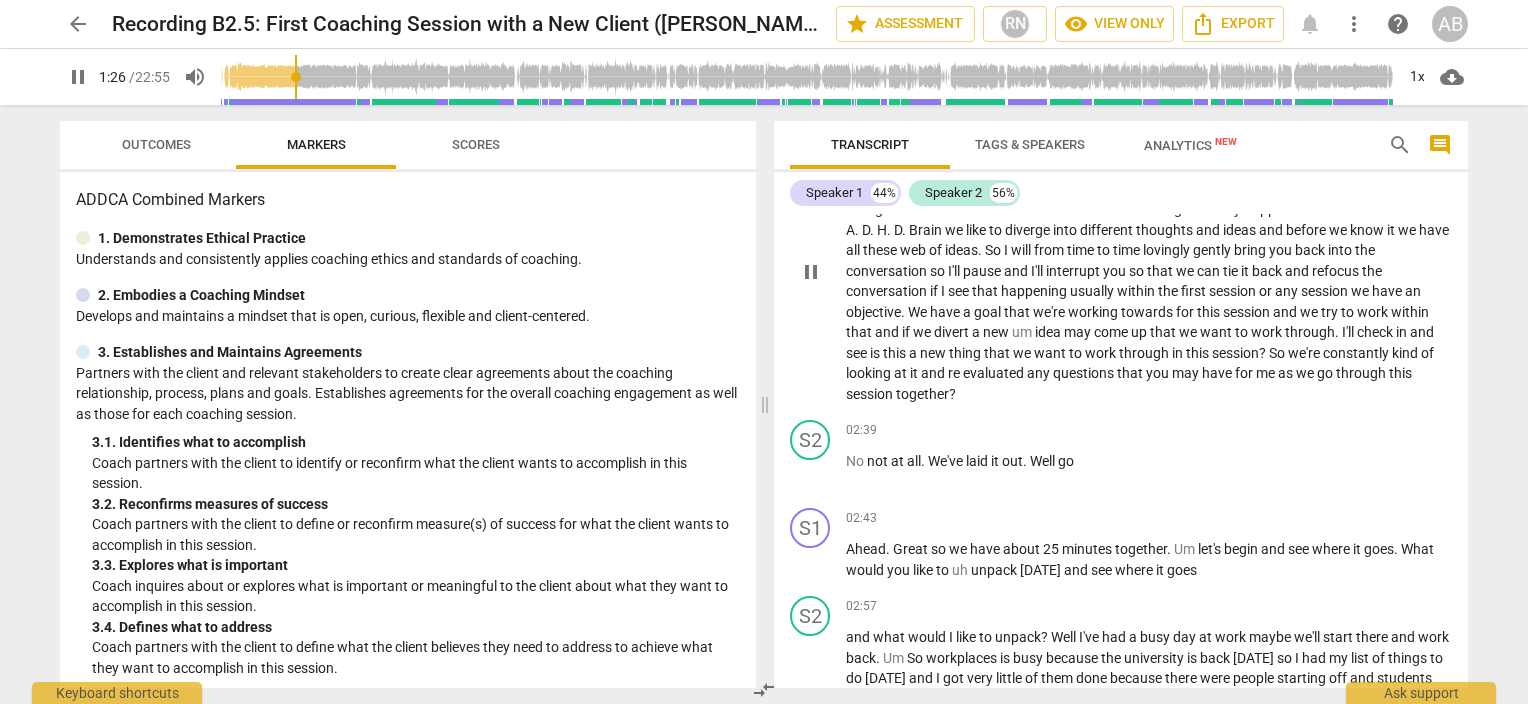 scroll, scrollTop: 700, scrollLeft: 0, axis: vertical 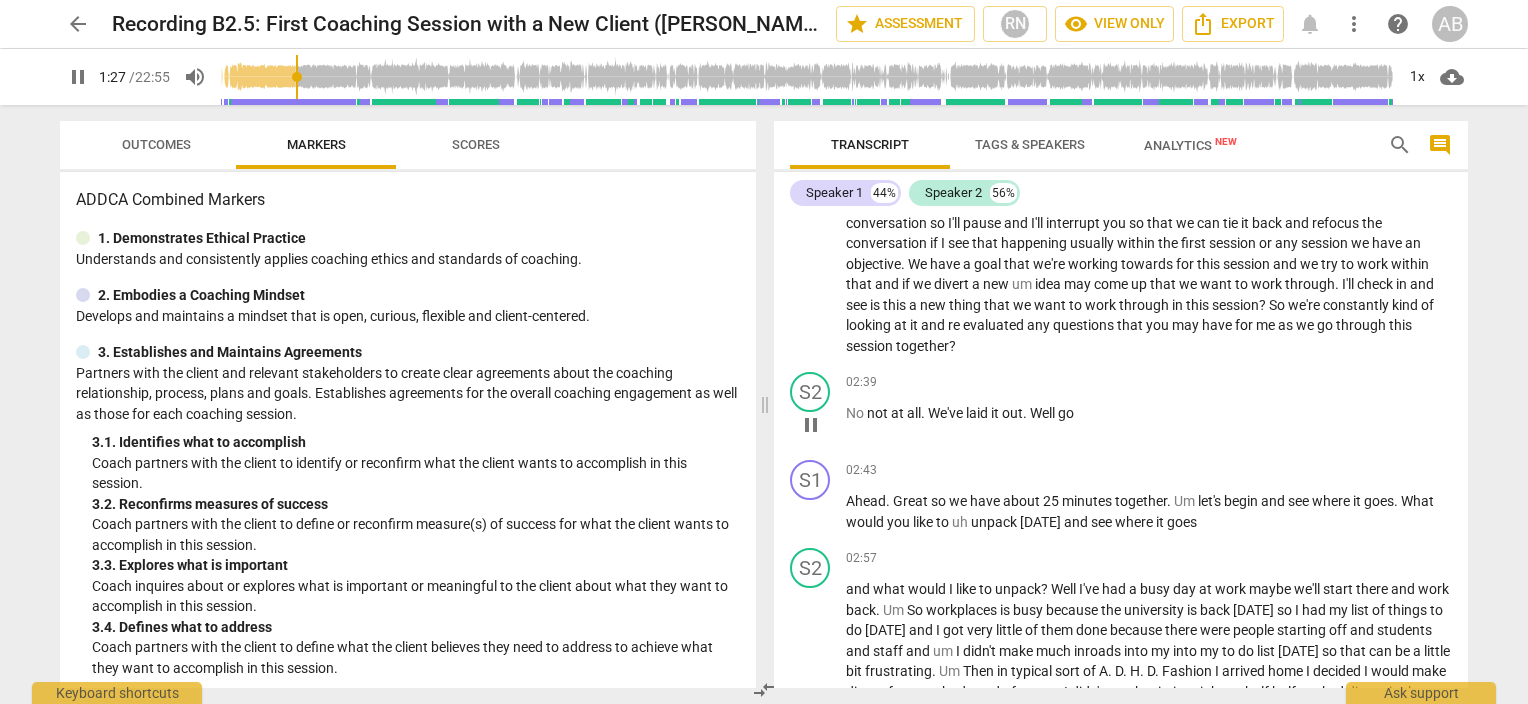 click on "S2 play_arrow pause 02:39 keyboard_arrow_right No   not   at   all .   We've   laid   it   out .   Well   go" at bounding box center (1121, 408) 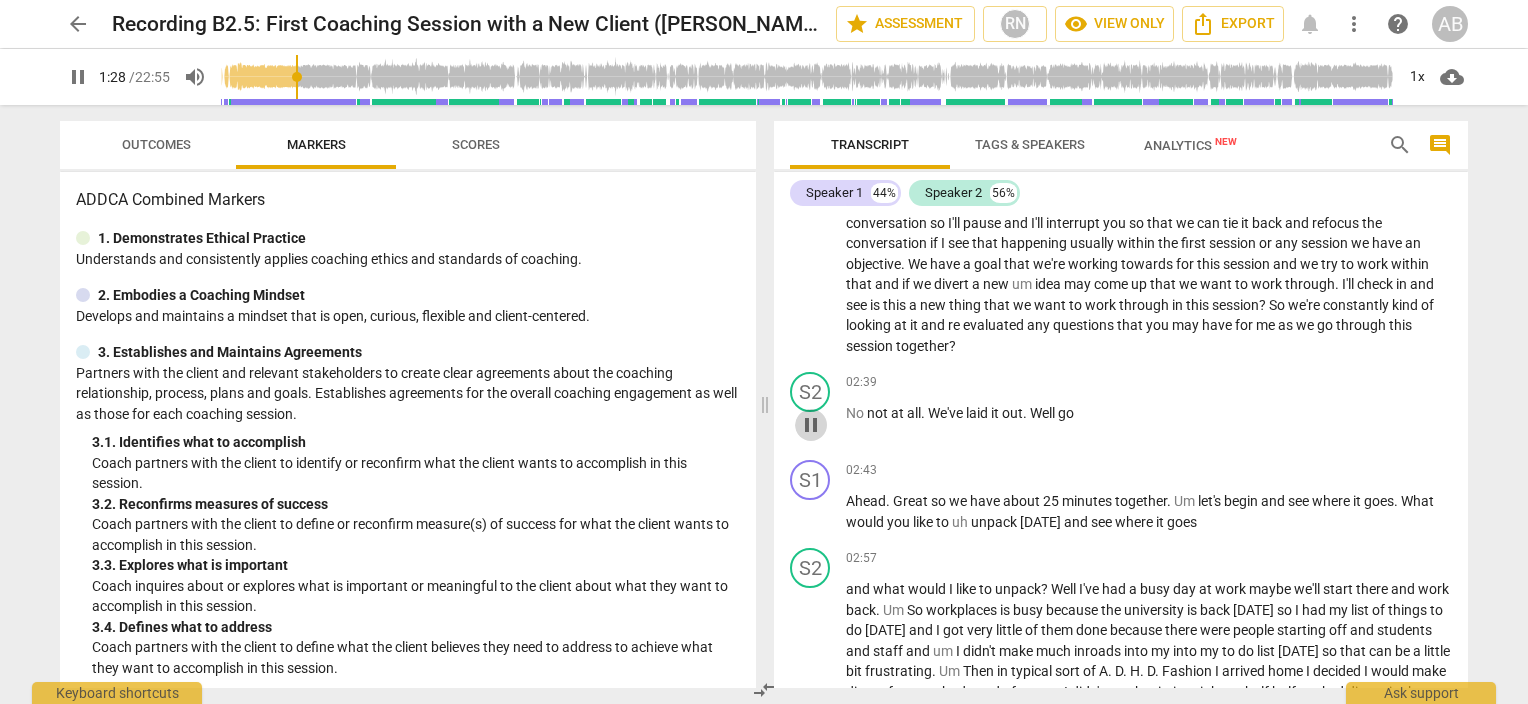 click on "pause" at bounding box center (811, 425) 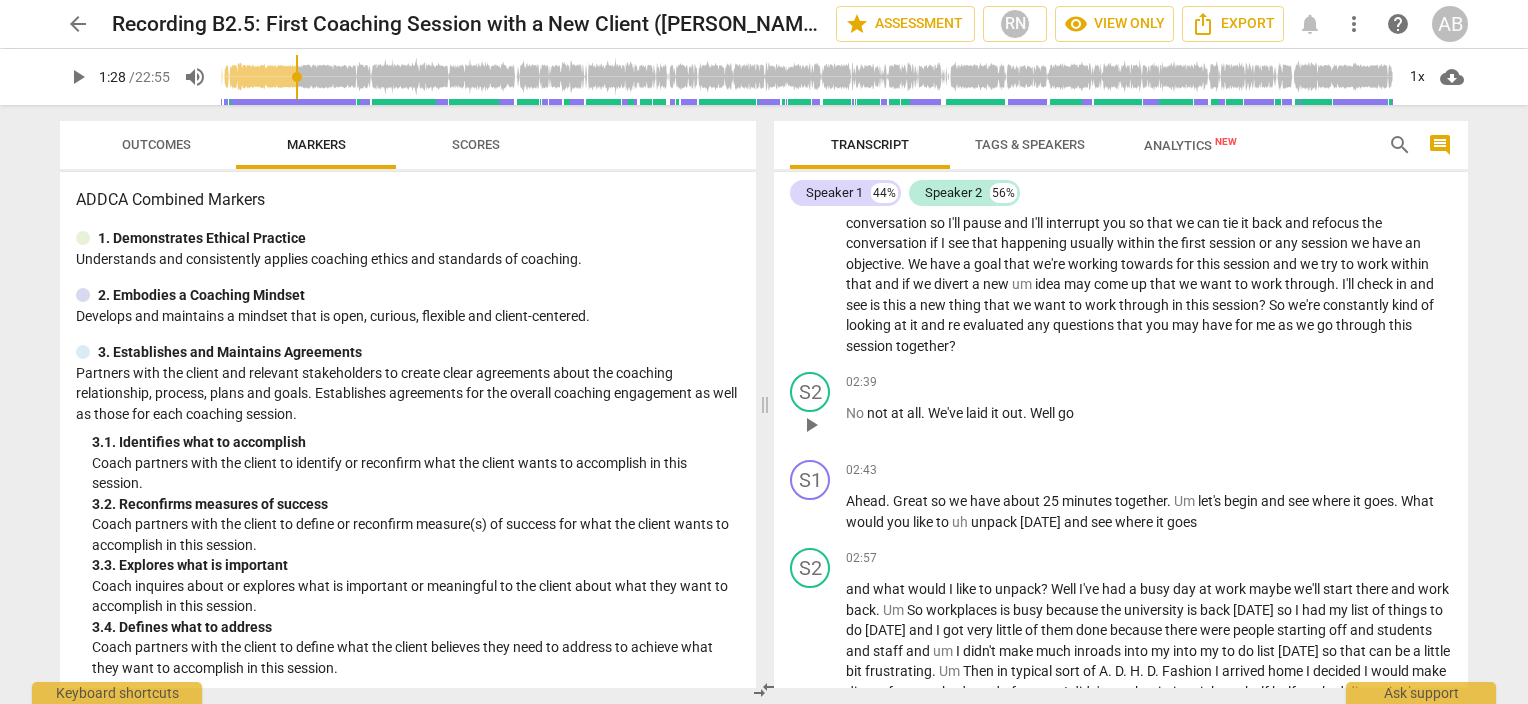 click on "play_arrow" at bounding box center [811, 425] 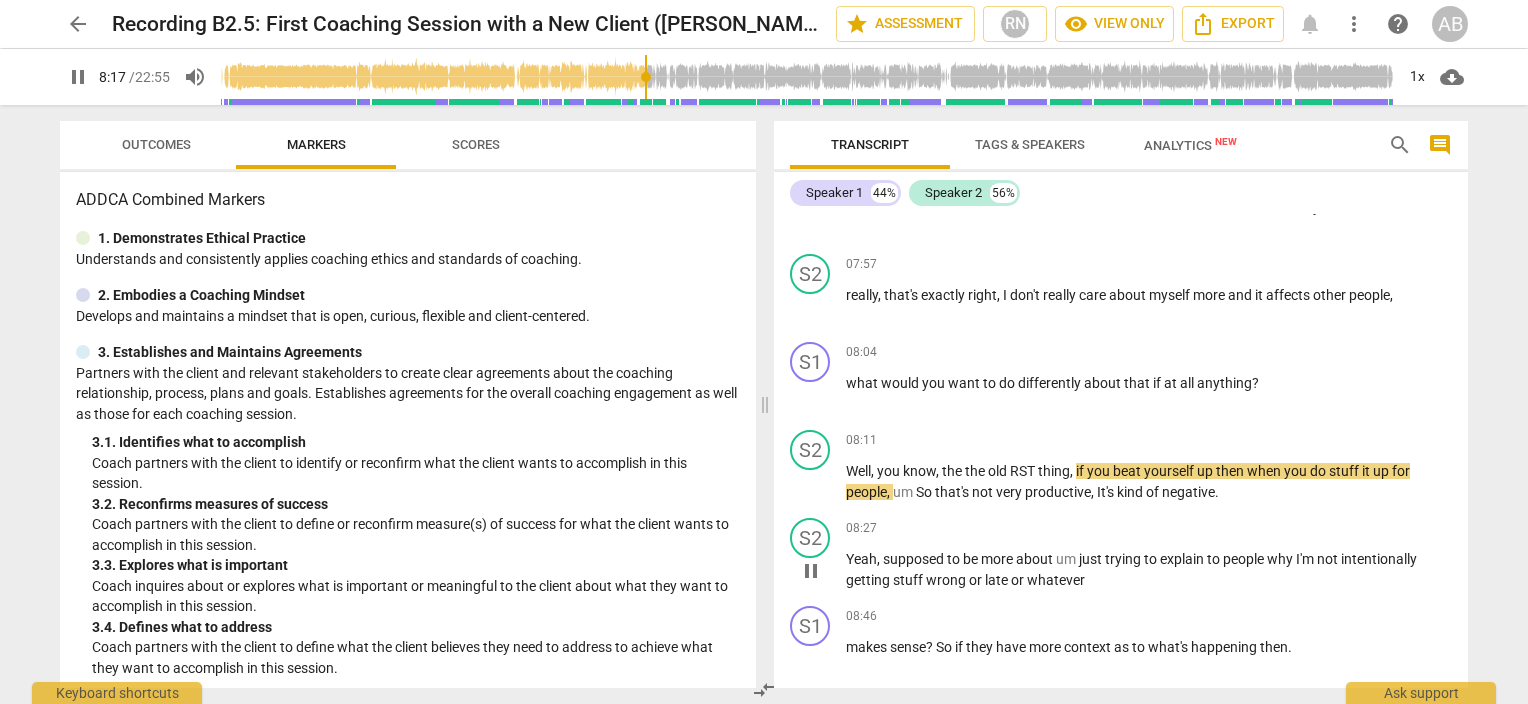 scroll, scrollTop: 2319, scrollLeft: 0, axis: vertical 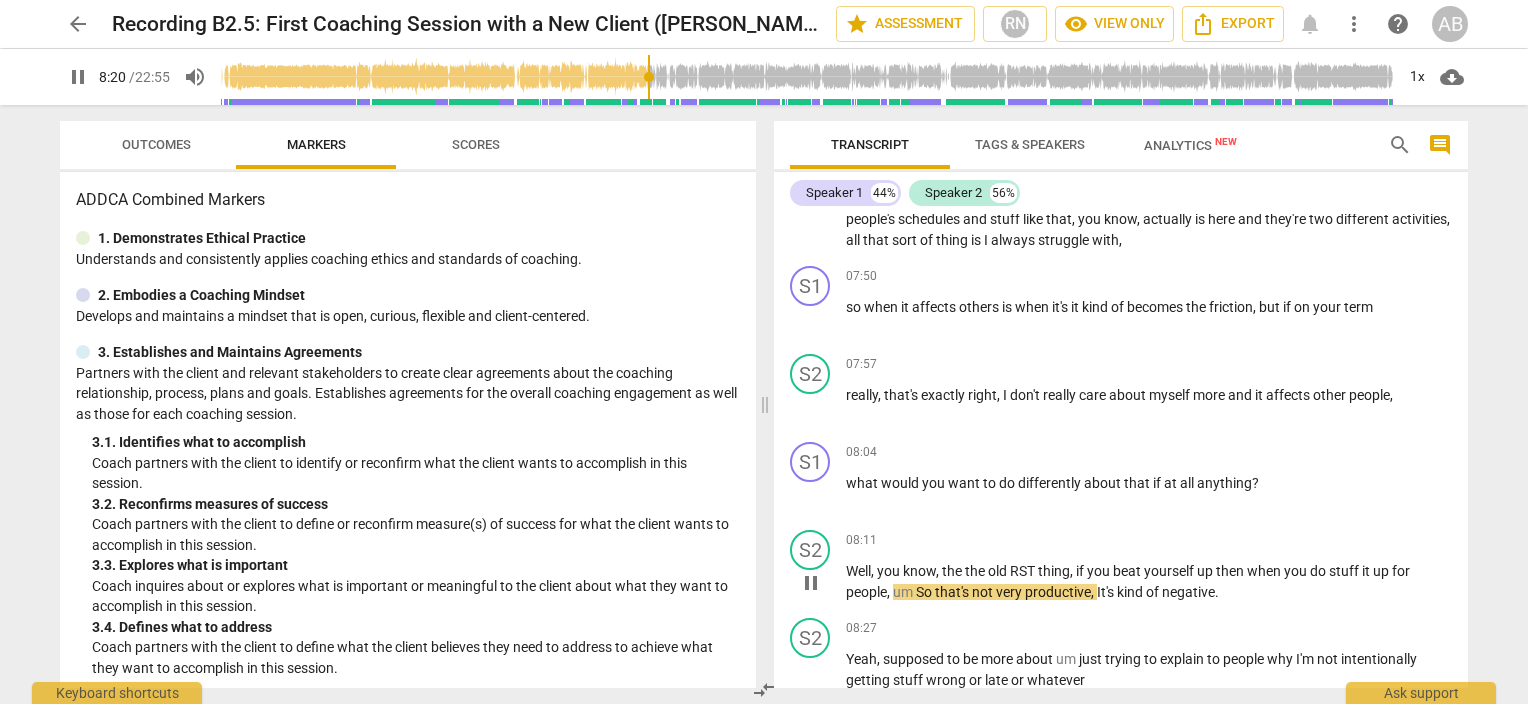 click on "pause" at bounding box center [811, 583] 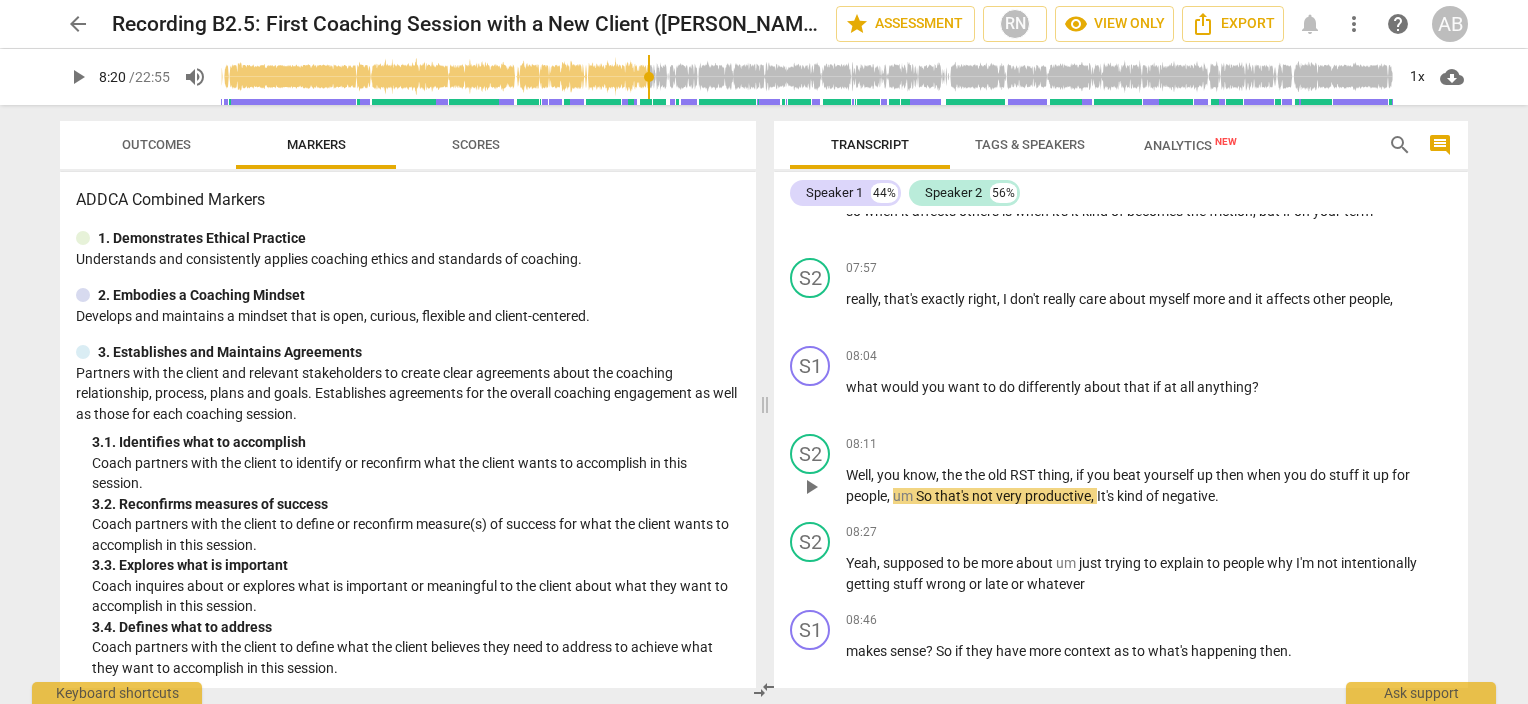 scroll, scrollTop: 2419, scrollLeft: 0, axis: vertical 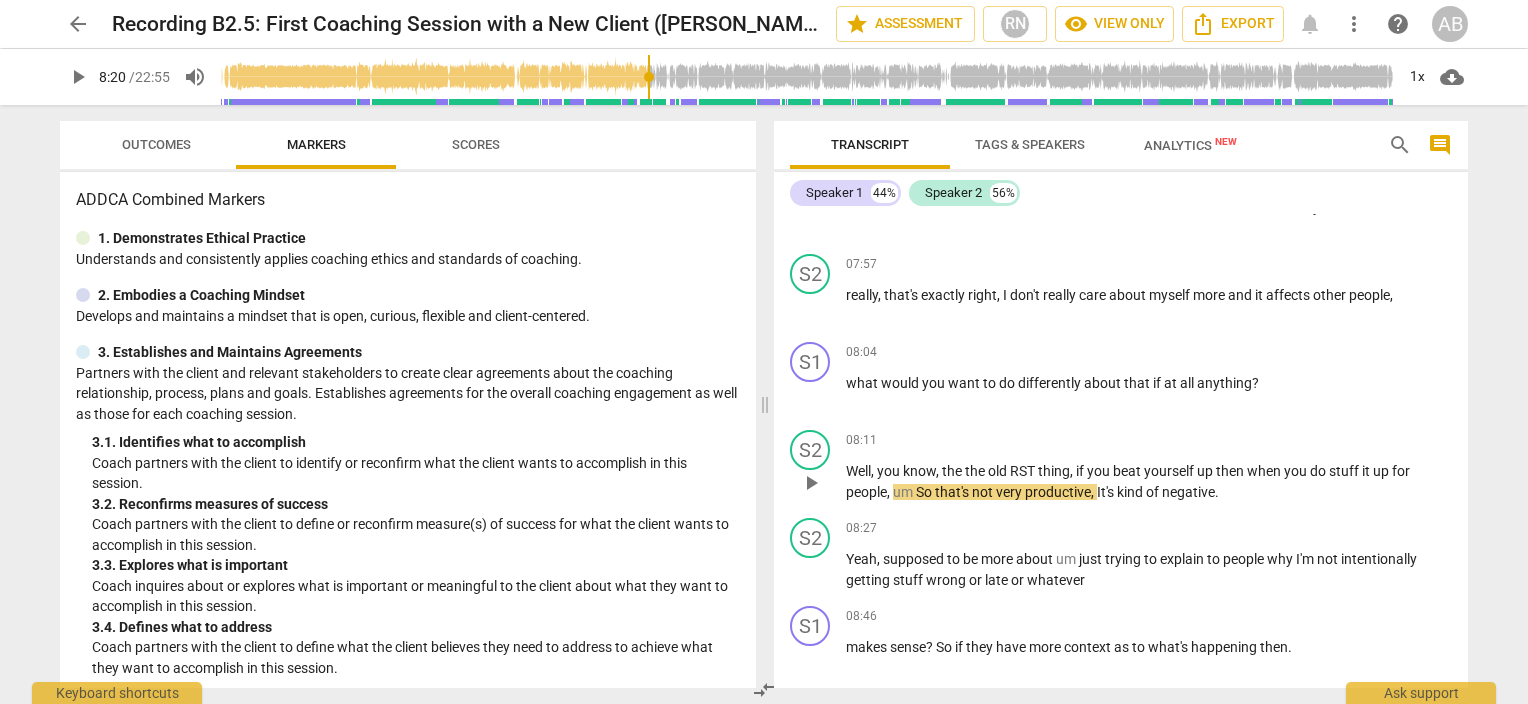 click on "play_arrow pause" at bounding box center [820, 483] 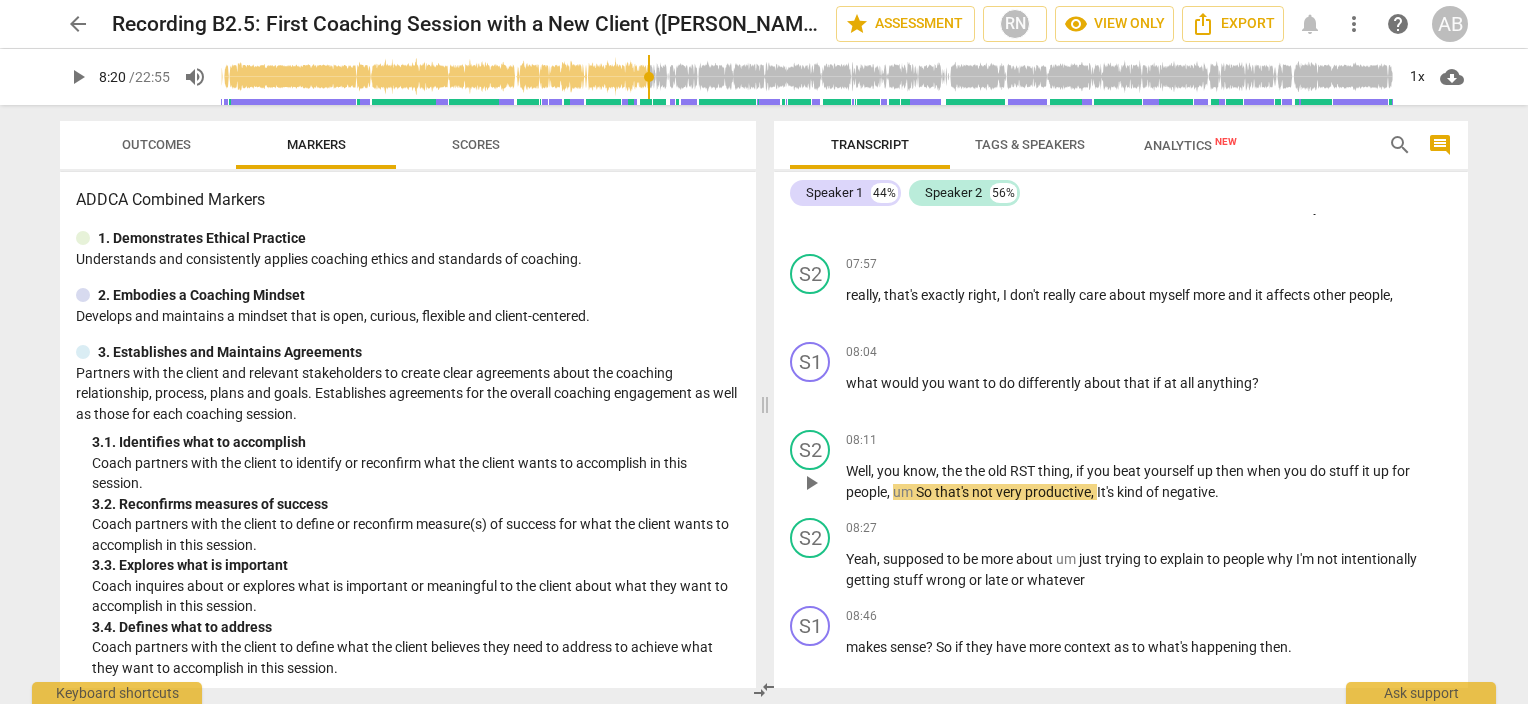 click on "play_arrow" at bounding box center [811, 483] 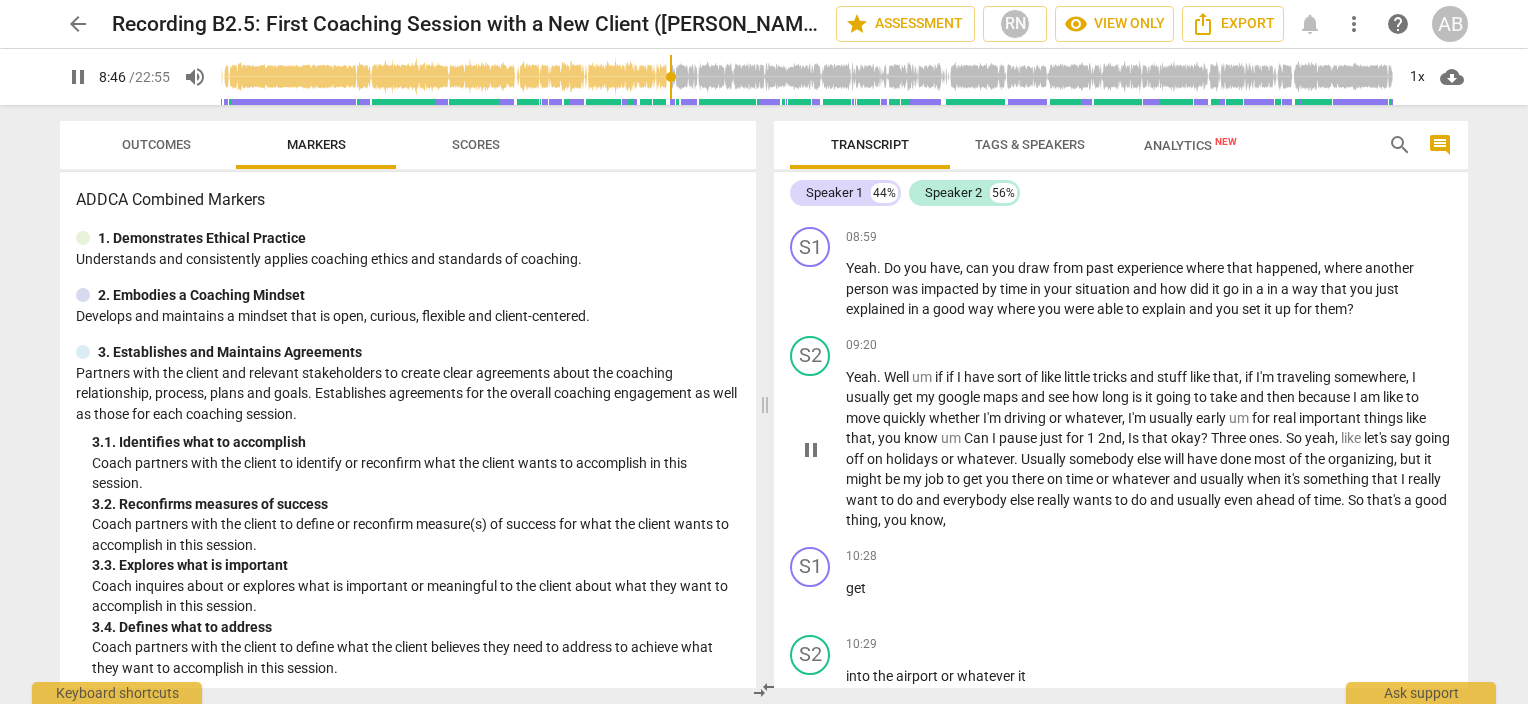scroll, scrollTop: 3019, scrollLeft: 0, axis: vertical 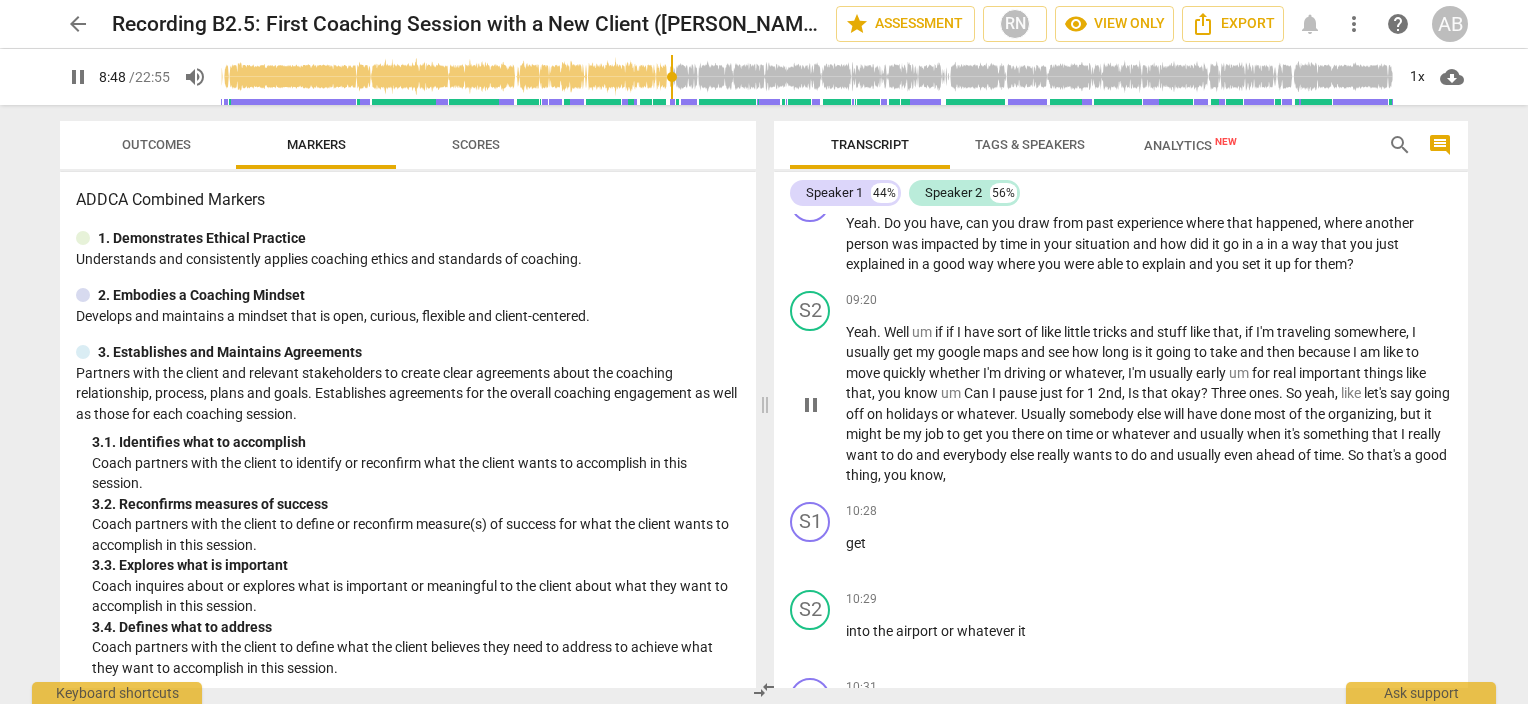 click on "pause" at bounding box center (1019, 393) 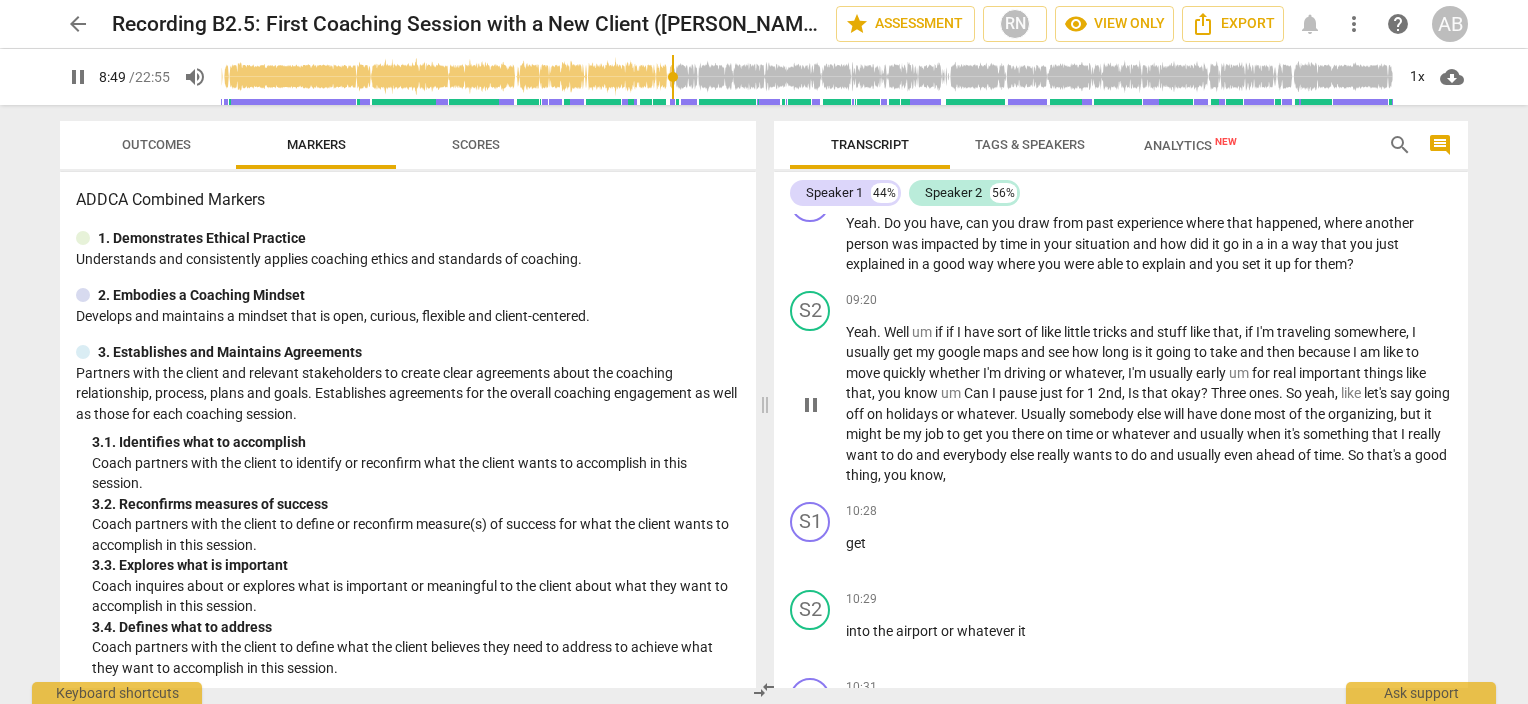 click on "pause" at bounding box center [811, 405] 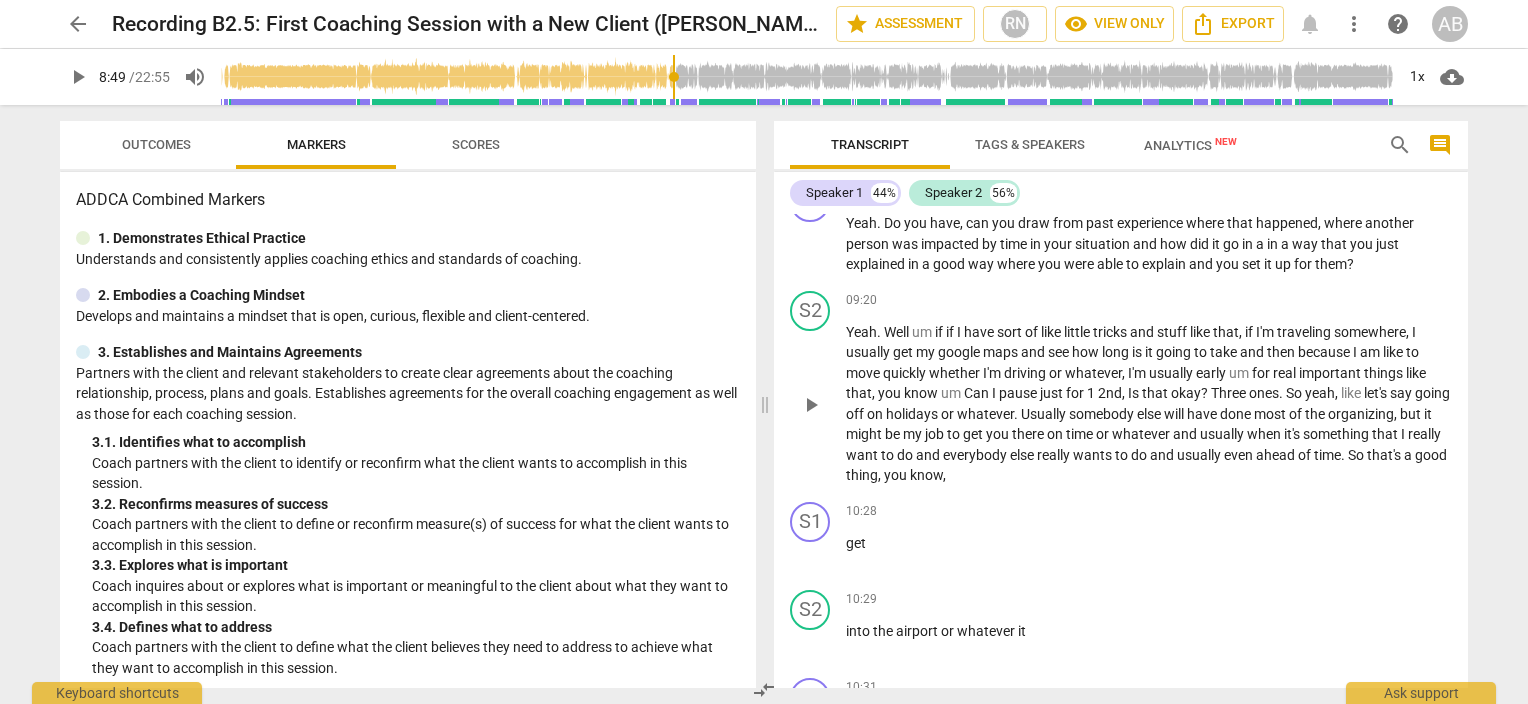 click on "play_arrow" at bounding box center (811, 405) 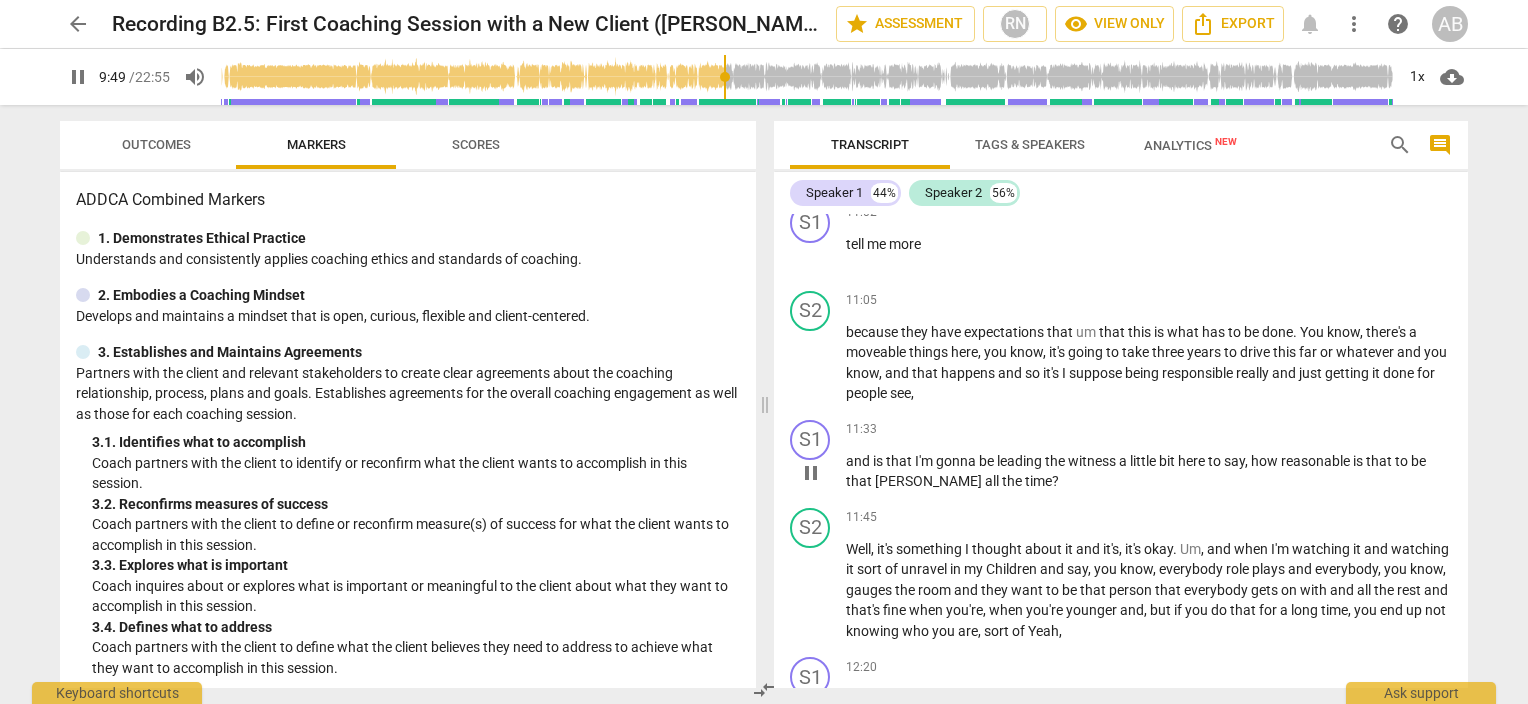 scroll, scrollTop: 3719, scrollLeft: 0, axis: vertical 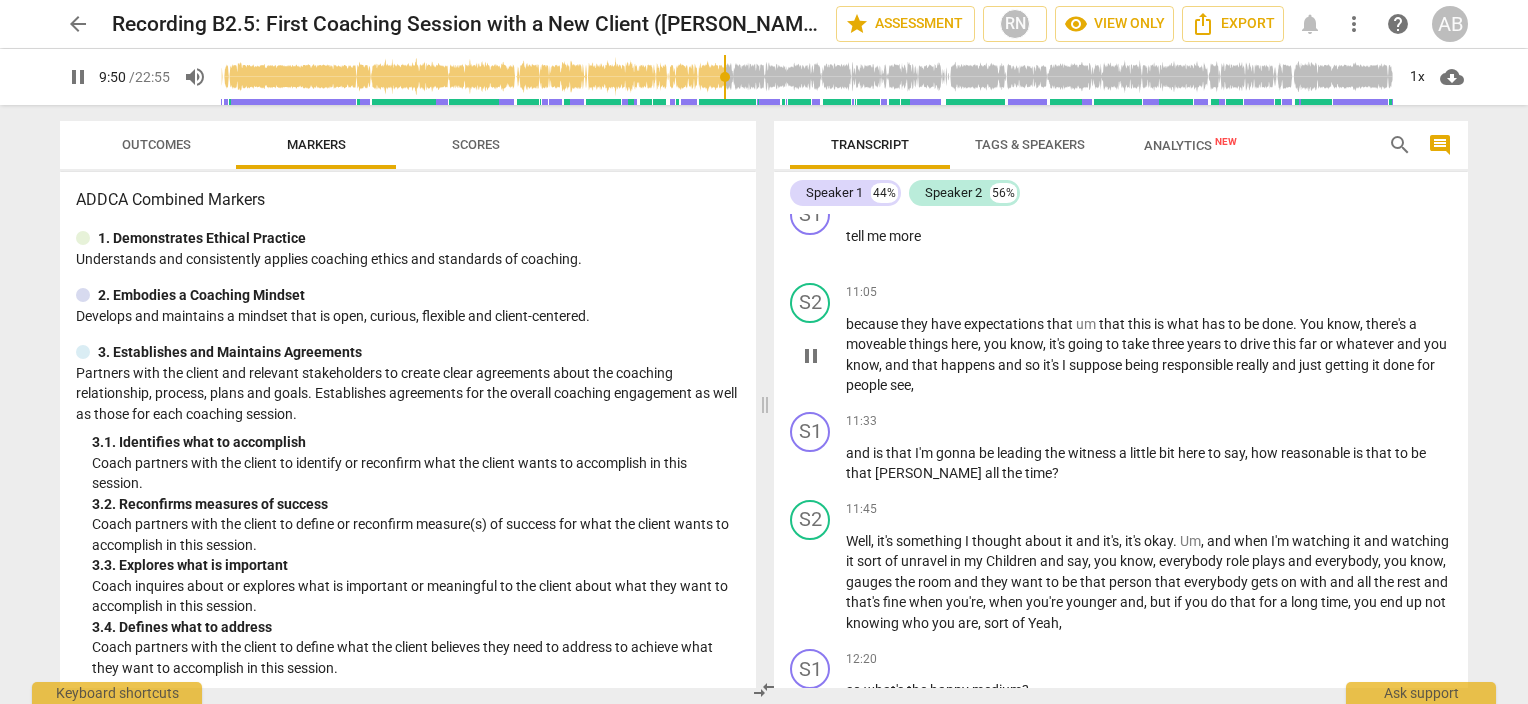 click on "because   they   have   expectations   that   um   that   this   is   what   has   to   be   done .   You   know ,   there's   a   moveable   things   here ,   you   know ,   it's   going   to   take   three   years   to   drive   this   far   or   whatever   and   you   know ,   and   that   happens   and   so   it's   I   suppose   being   responsible   really   and   just   getting   it   done   for   people   see ," at bounding box center [1149, 355] 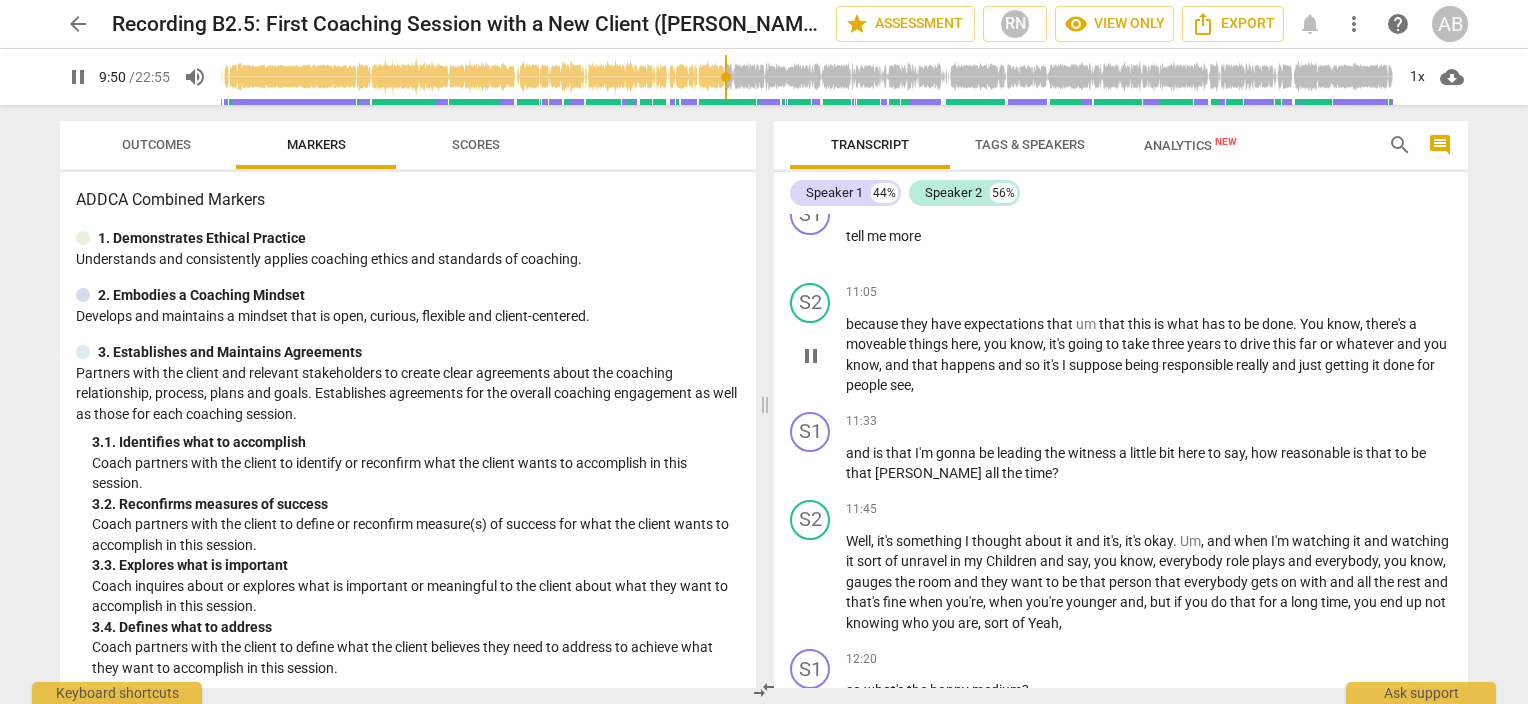 click on "S2 play_arrow pause" at bounding box center (818, 339) 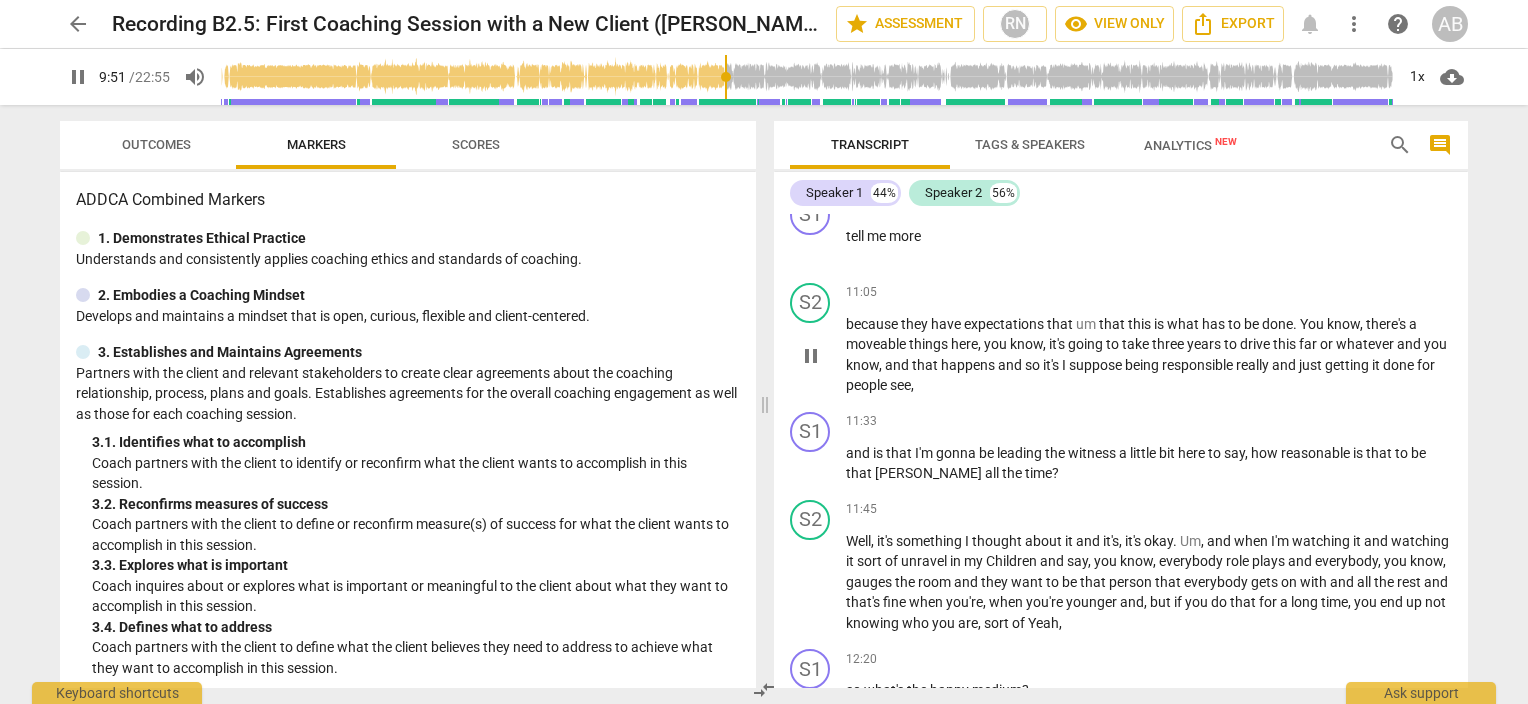 click on "pause" at bounding box center [811, 356] 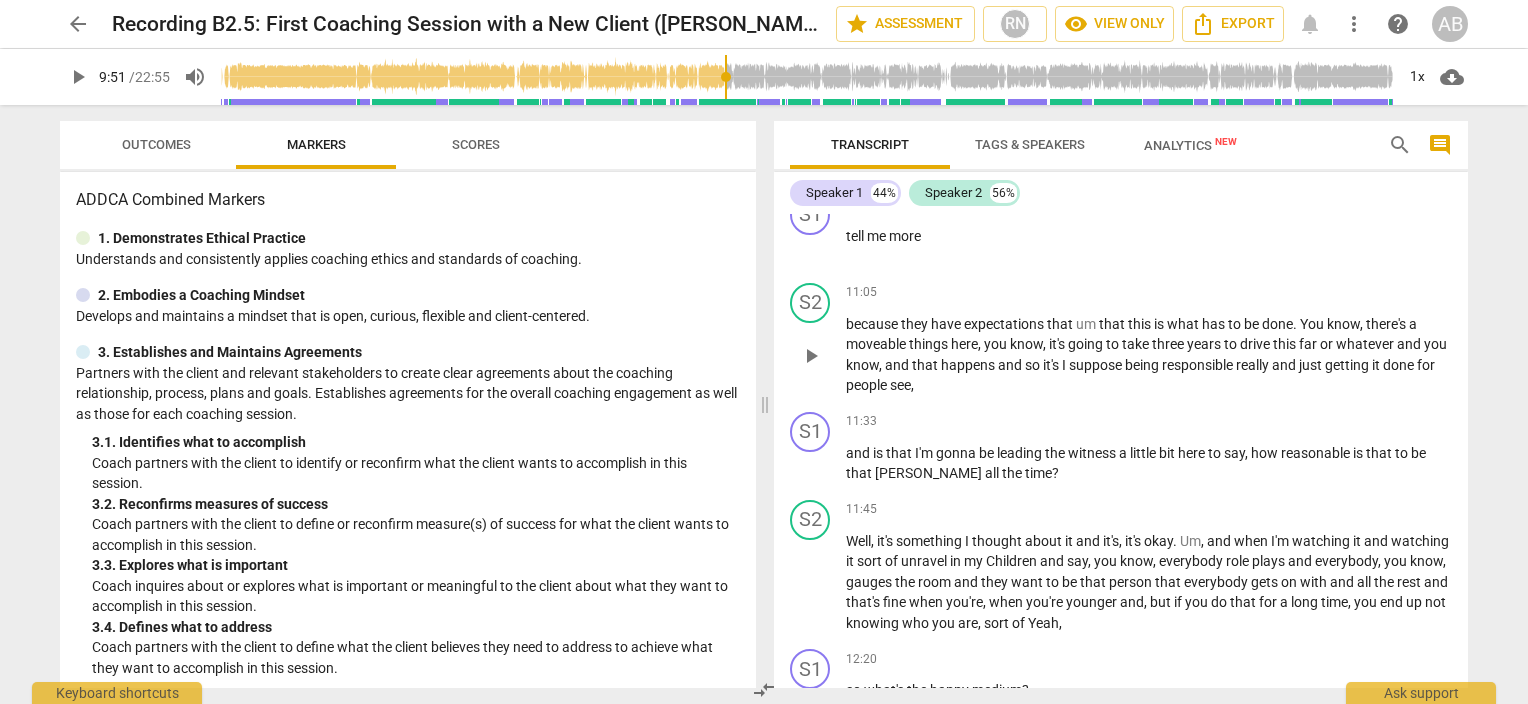 click on "play_arrow" at bounding box center (811, 356) 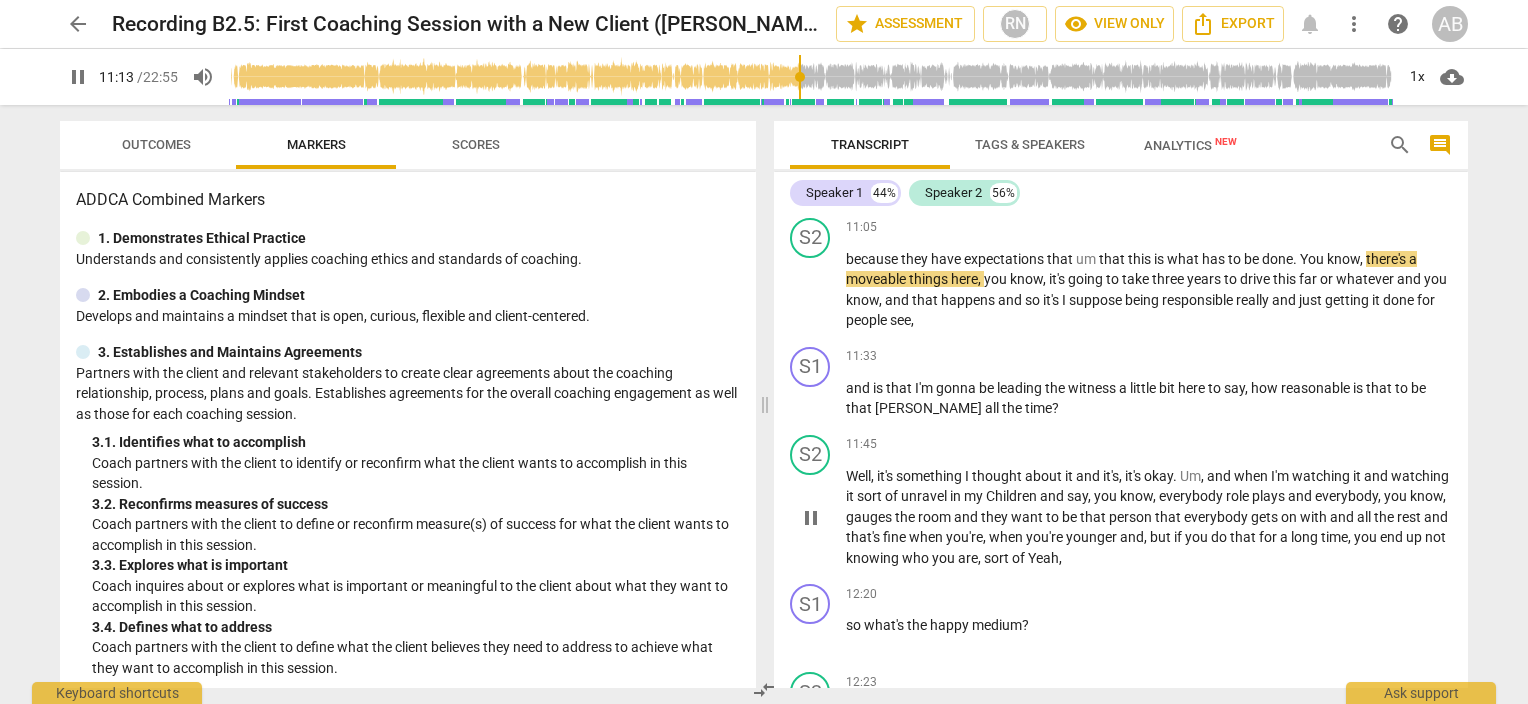 scroll, scrollTop: 3819, scrollLeft: 0, axis: vertical 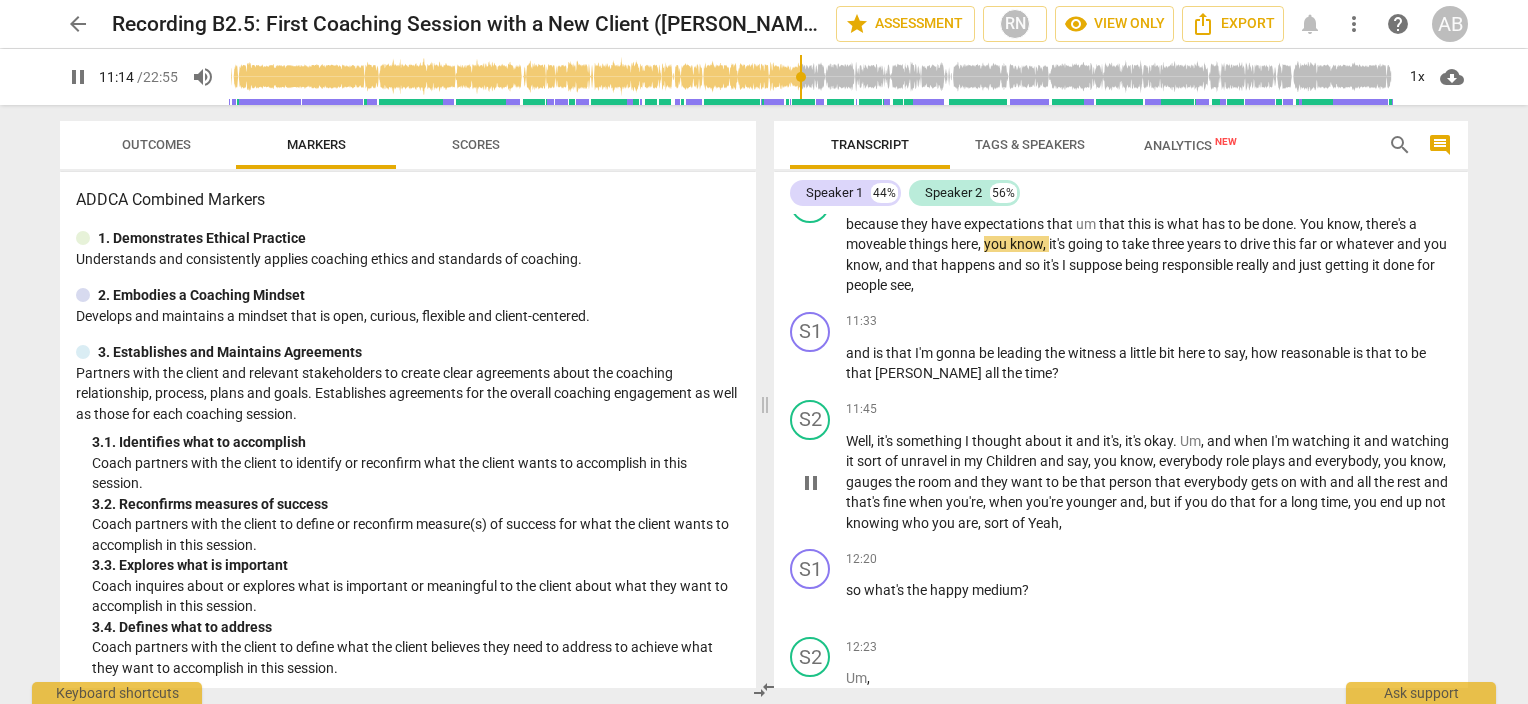 click on "pause" at bounding box center (811, 483) 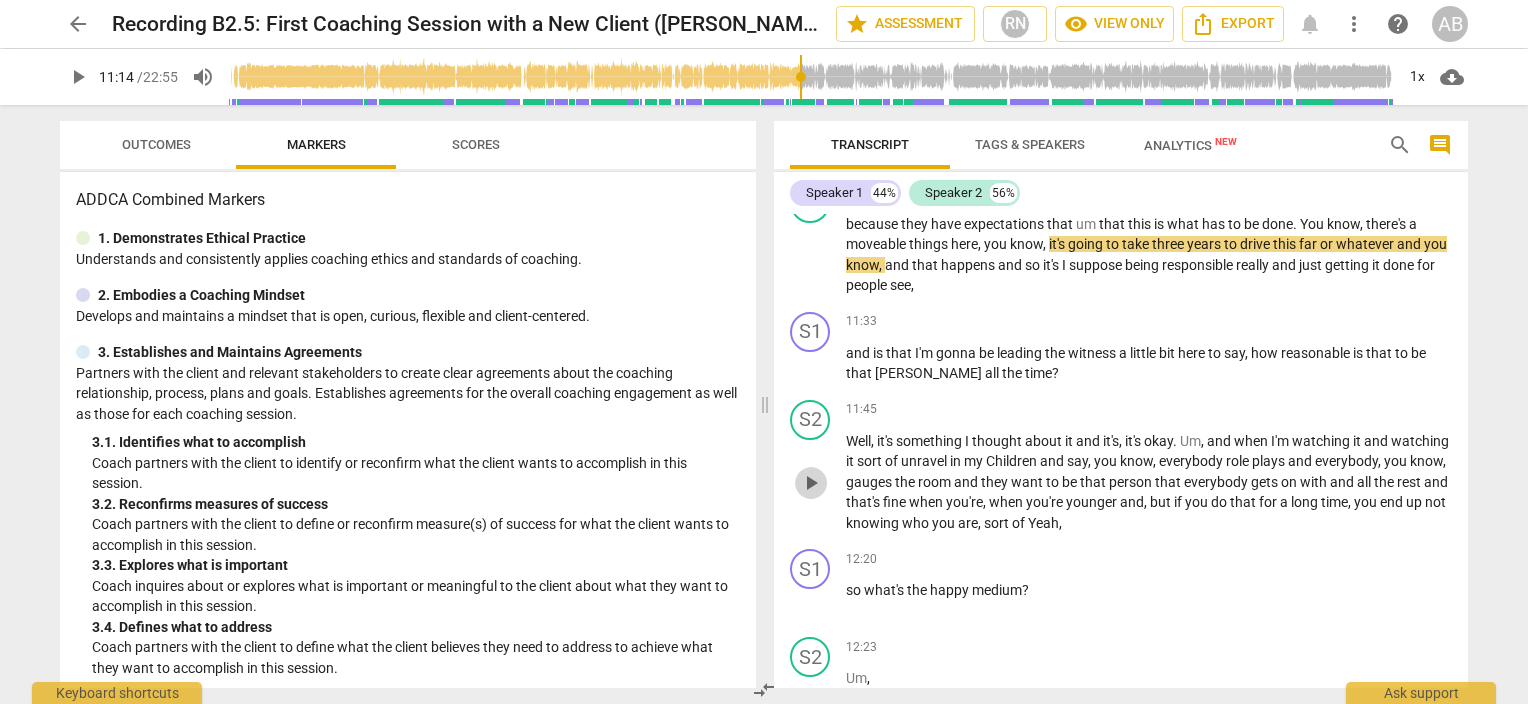 click on "play_arrow" at bounding box center [811, 483] 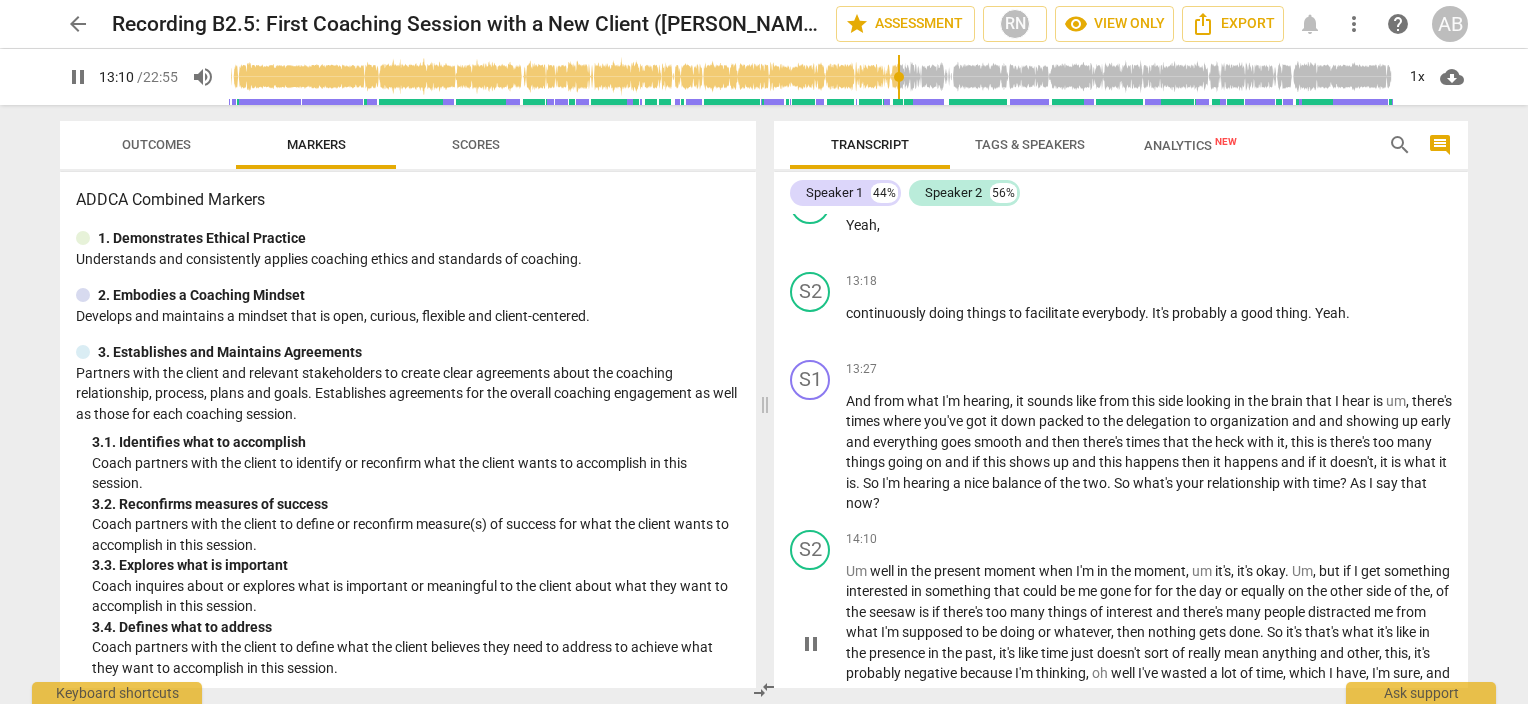 scroll, scrollTop: 4769, scrollLeft: 0, axis: vertical 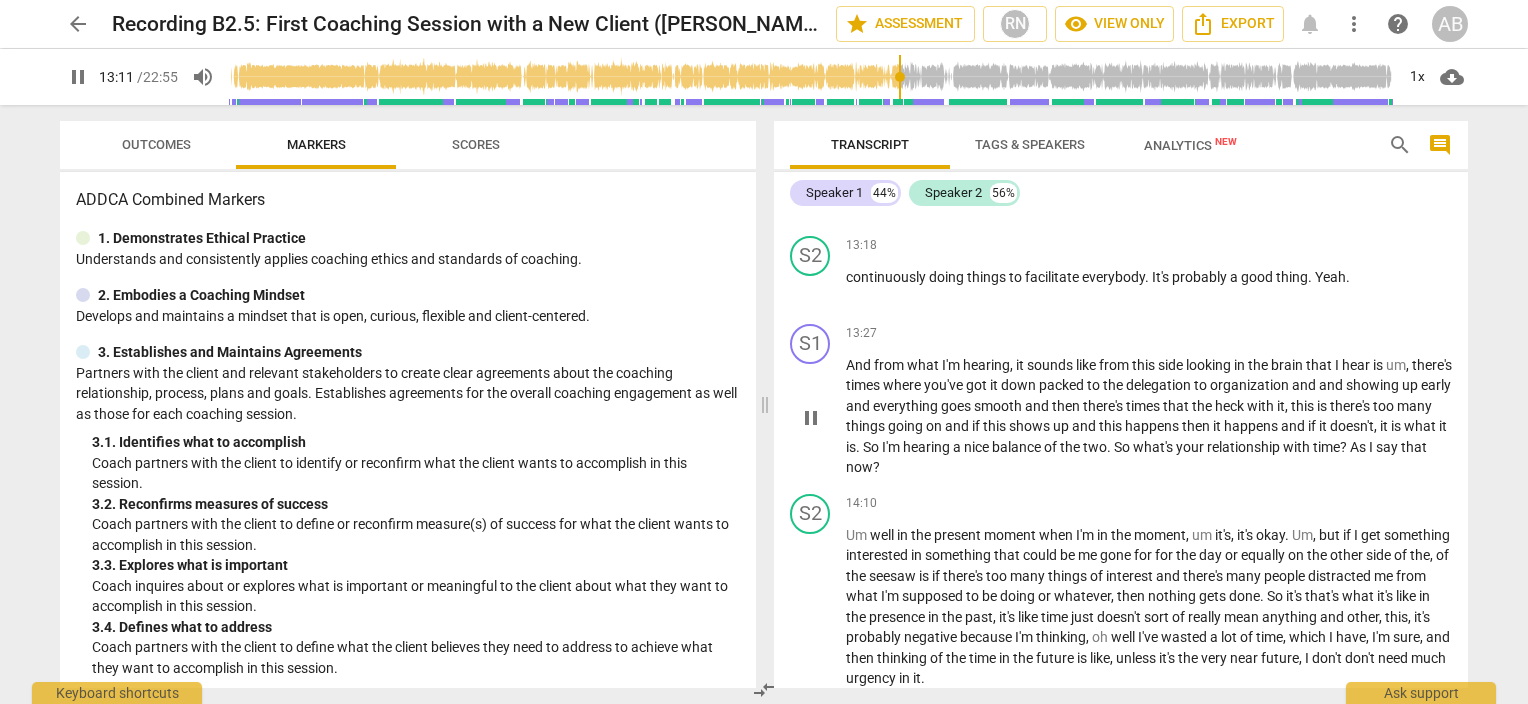 click on "play_arrow pause" at bounding box center (820, 418) 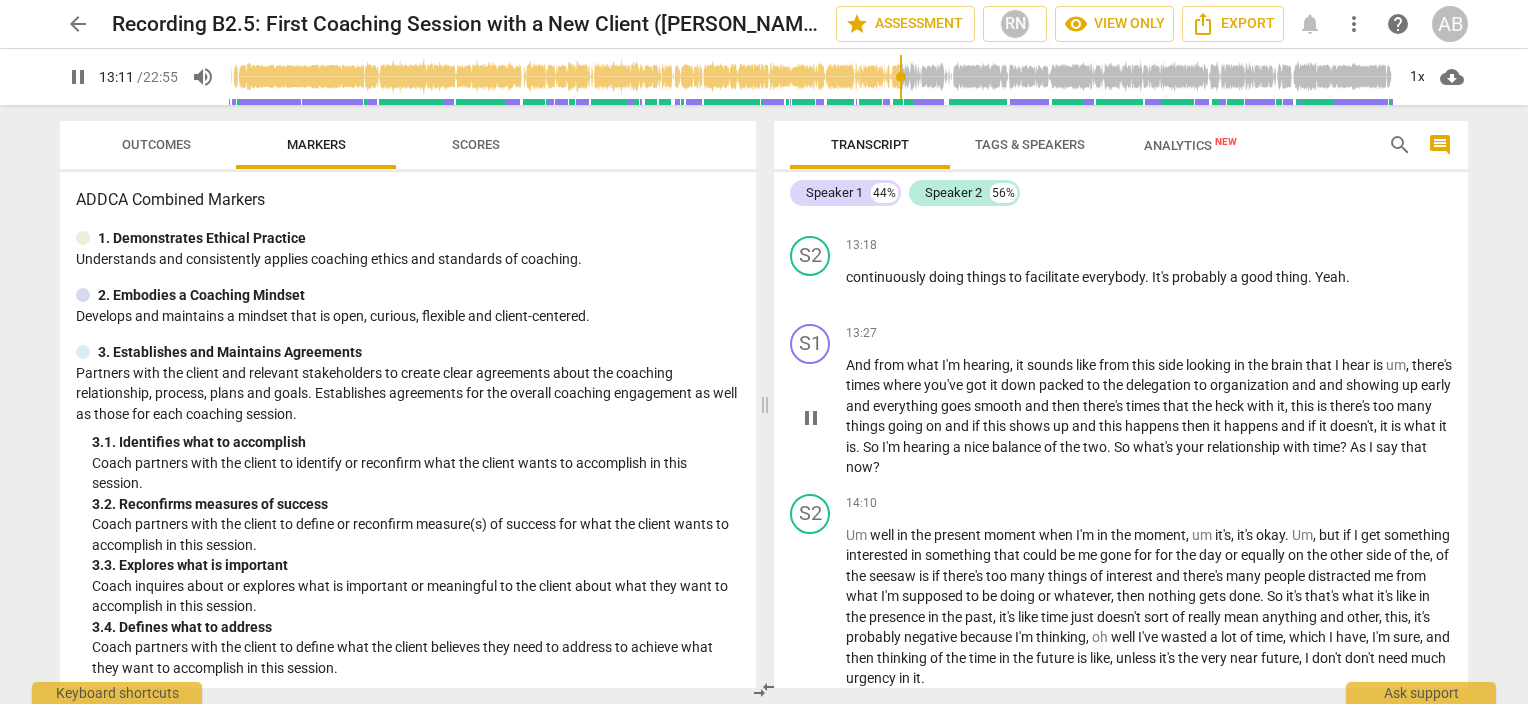 click on "pause" at bounding box center (811, 418) 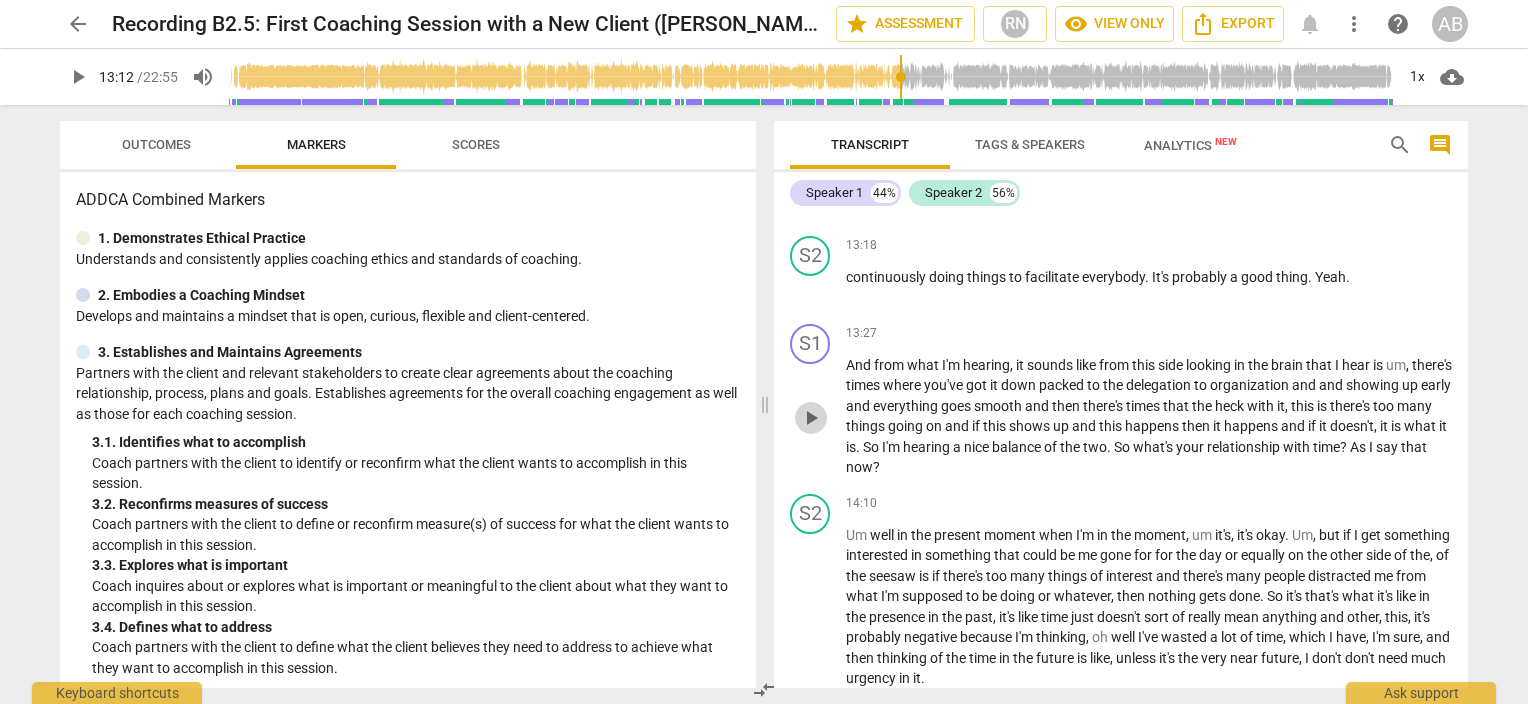 click on "play_arrow" at bounding box center (811, 418) 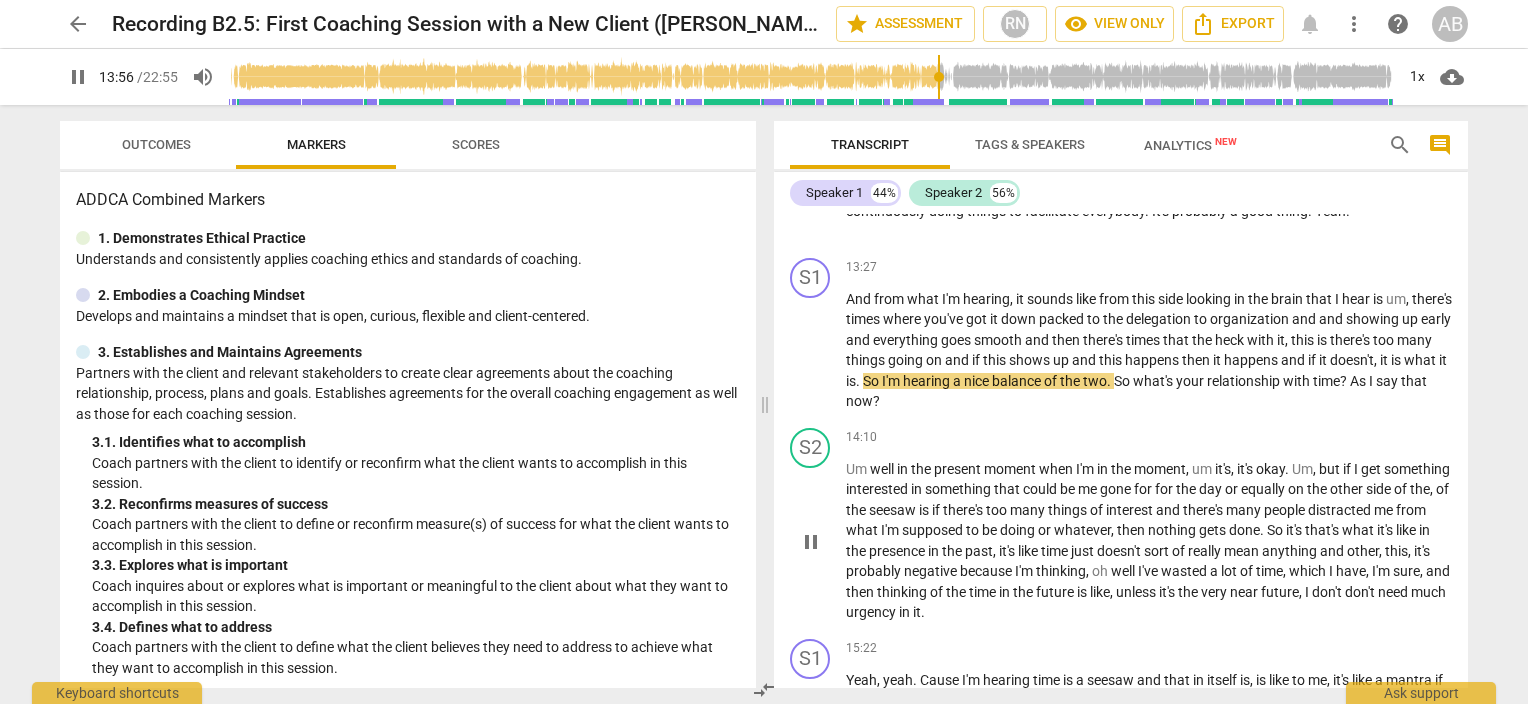 scroll, scrollTop: 4869, scrollLeft: 0, axis: vertical 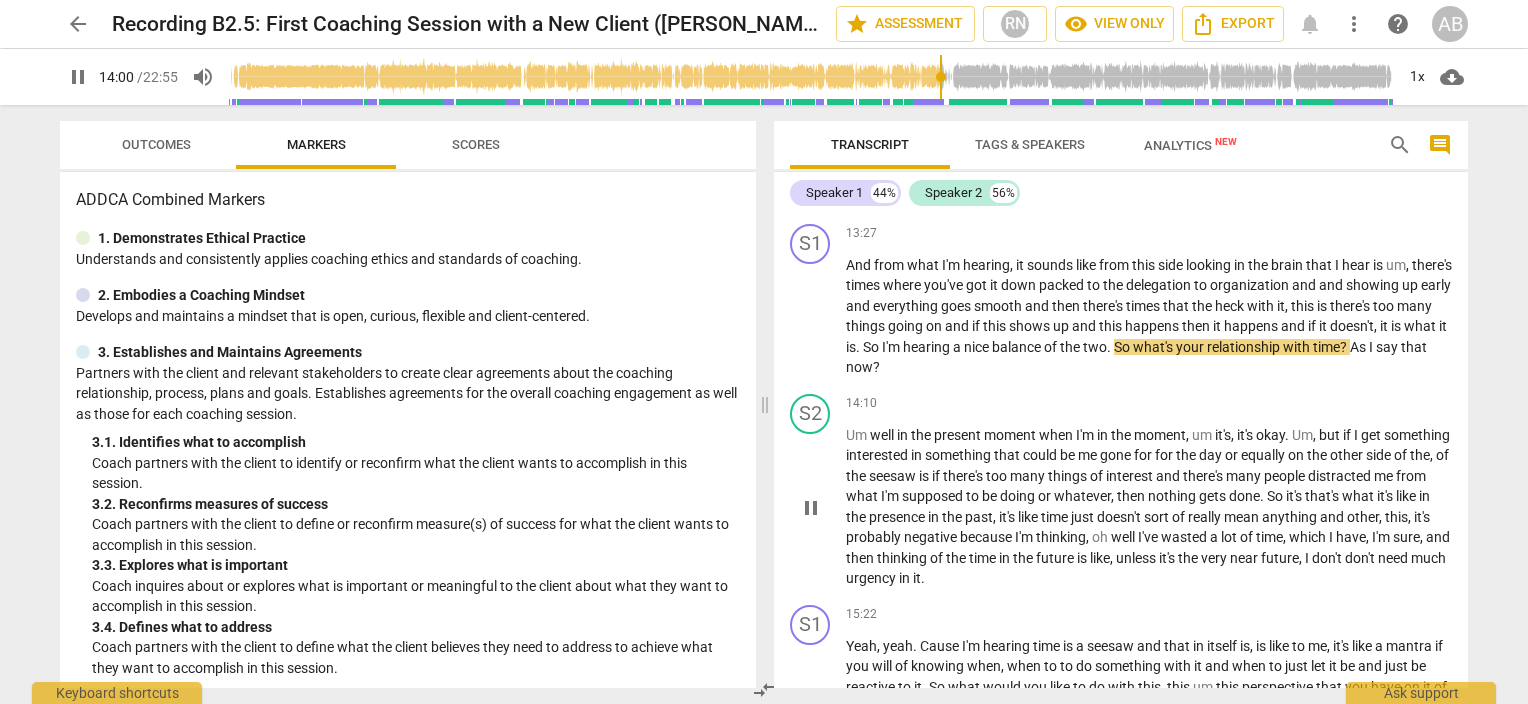 click on "pause" at bounding box center (811, 508) 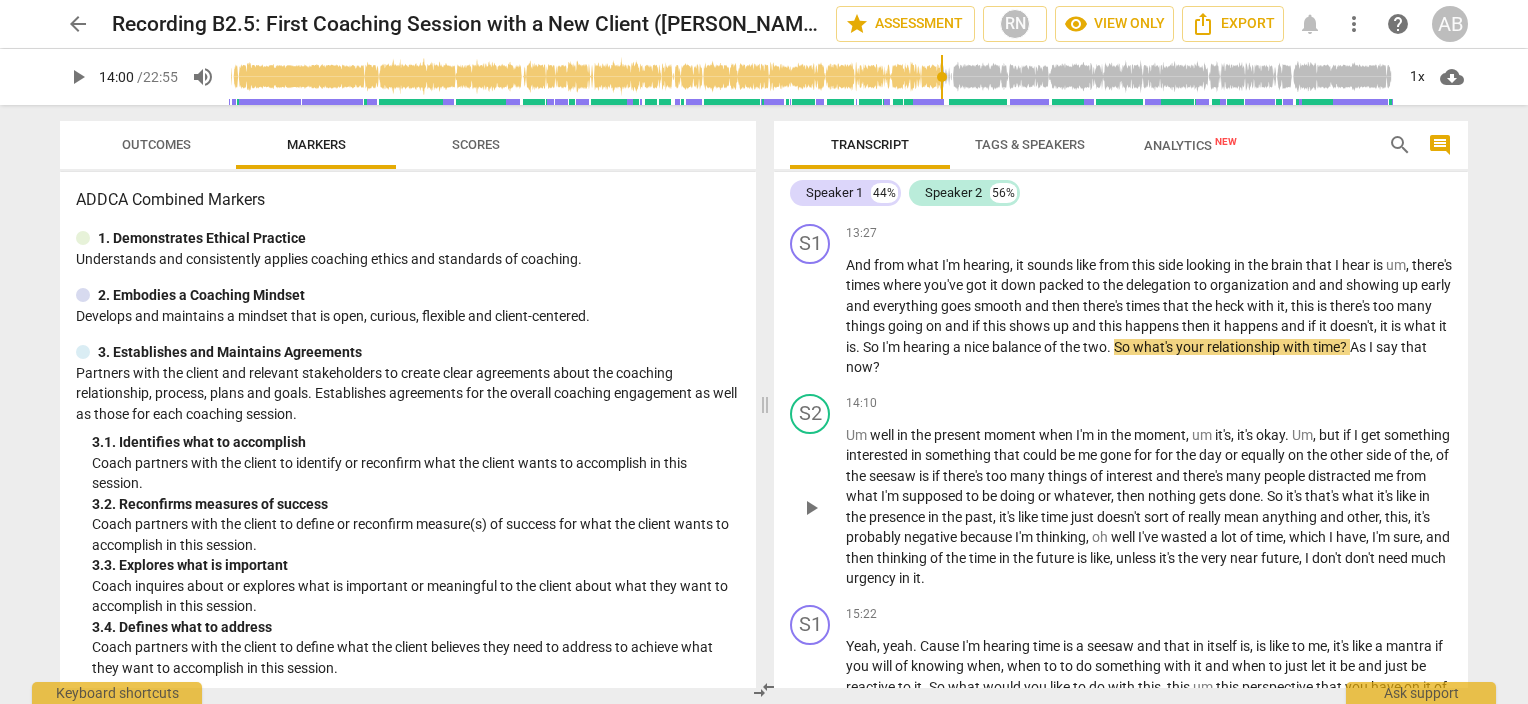 click on "play_arrow" at bounding box center [811, 508] 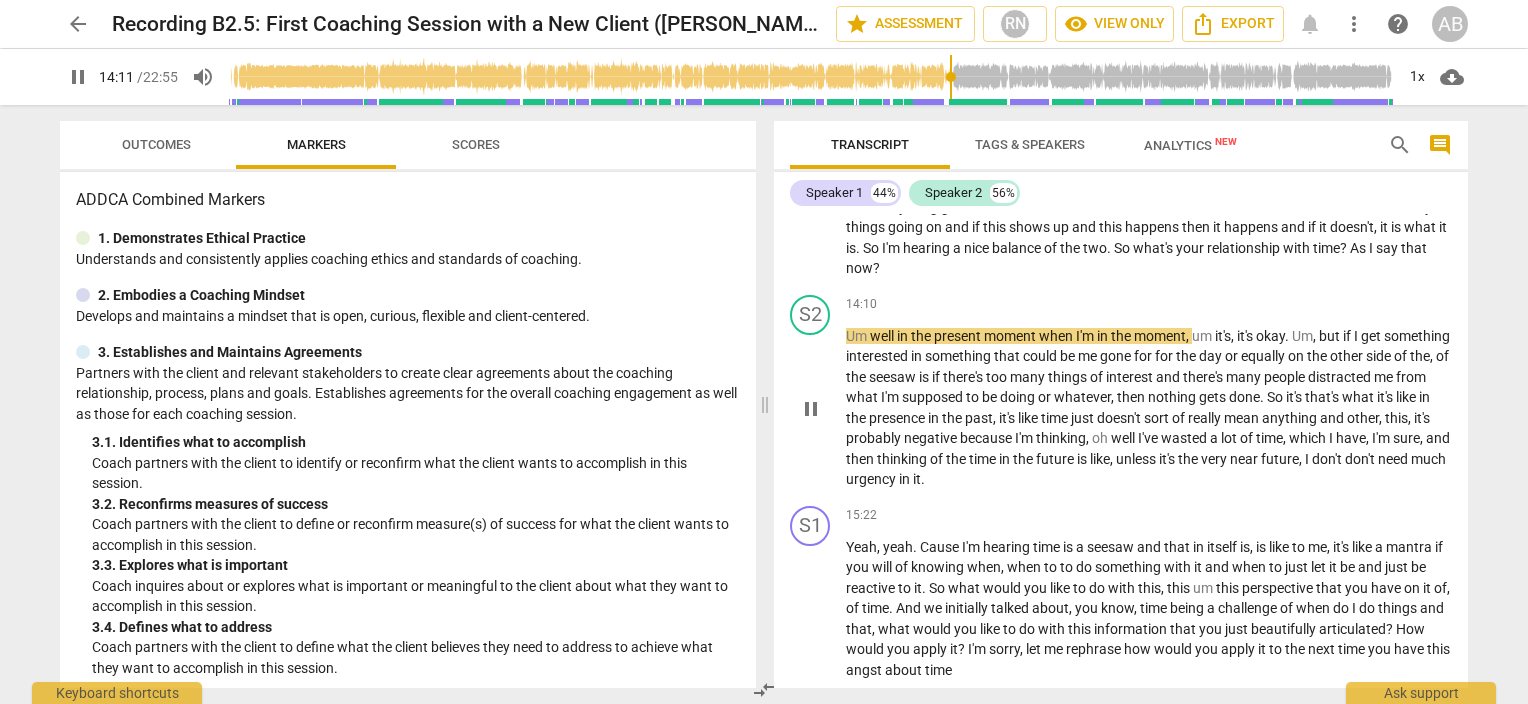 scroll, scrollTop: 4969, scrollLeft: 0, axis: vertical 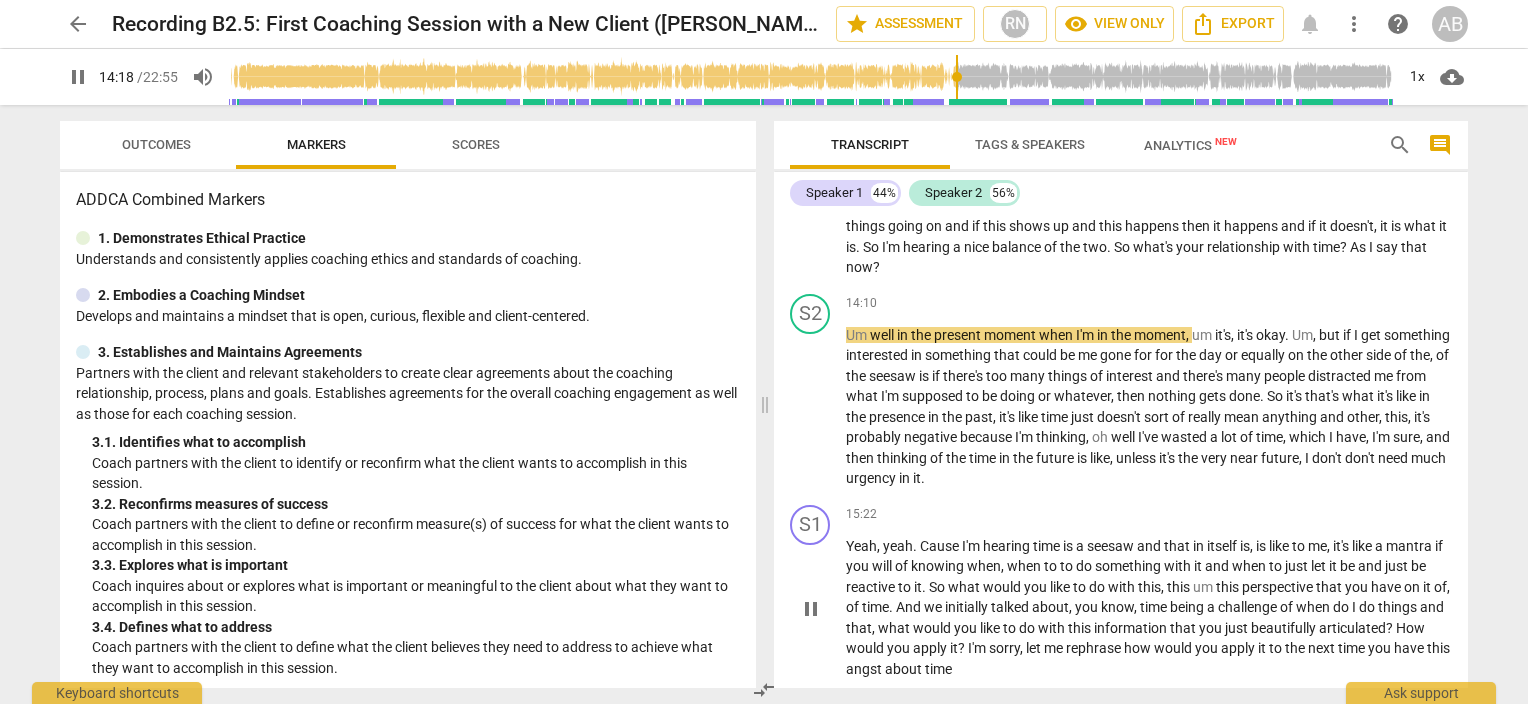 click on "pause" at bounding box center (811, 609) 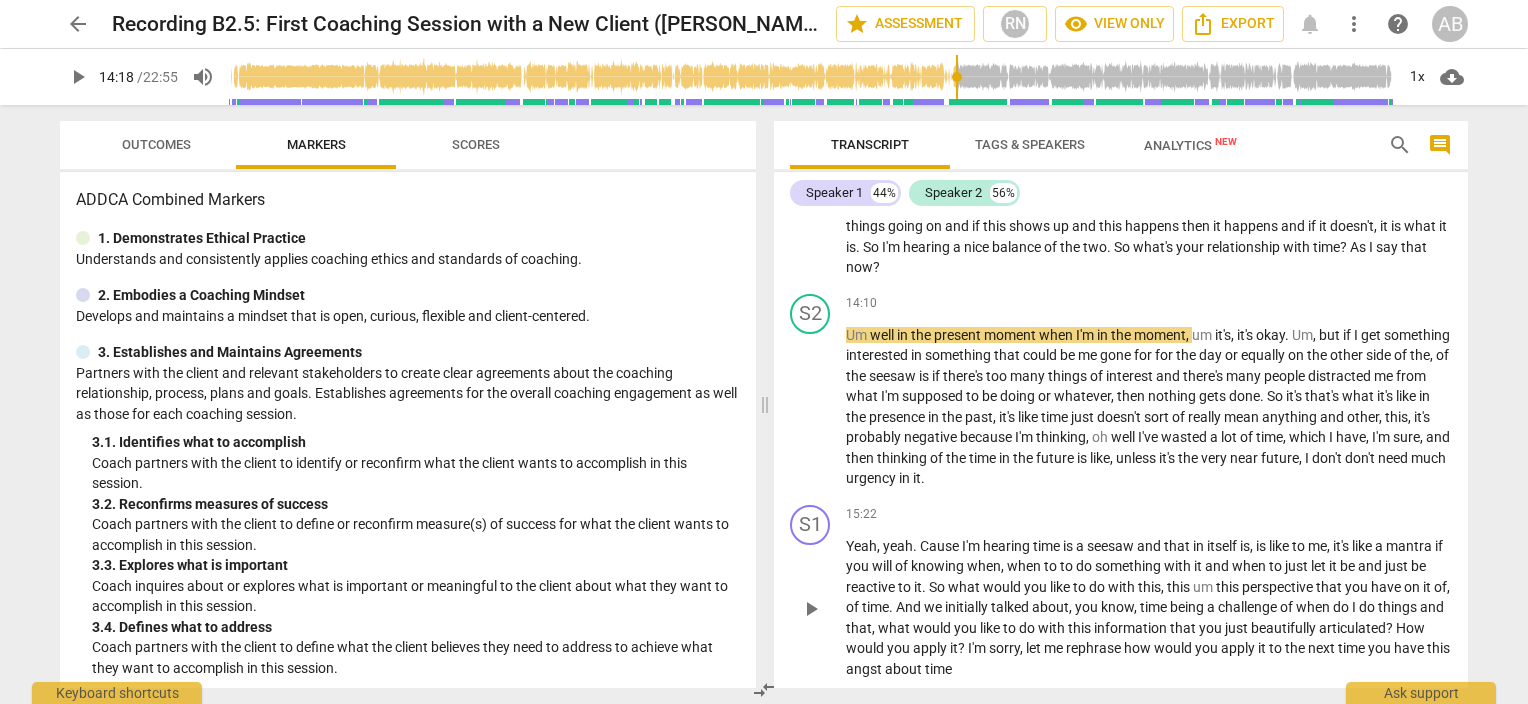 click on "play_arrow" at bounding box center [811, 609] 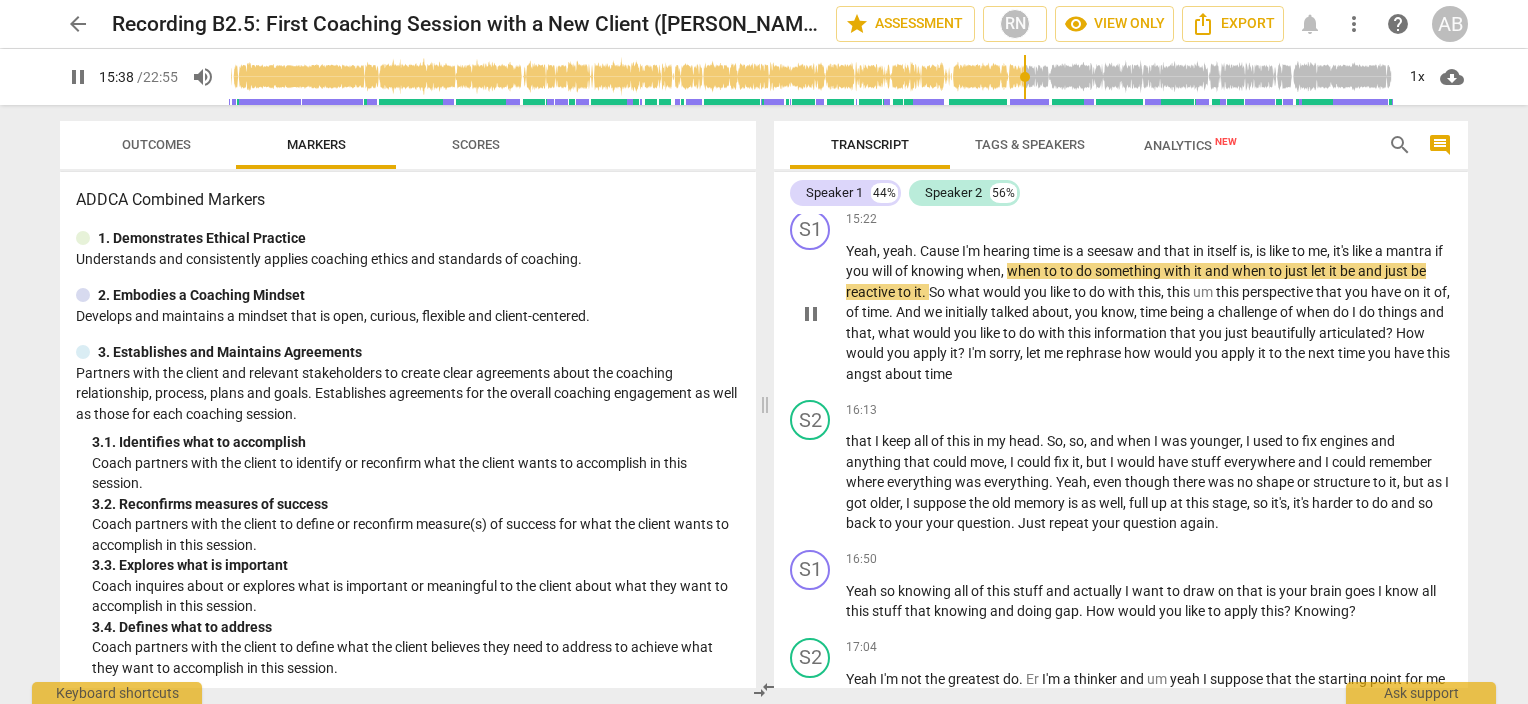 scroll, scrollTop: 5369, scrollLeft: 0, axis: vertical 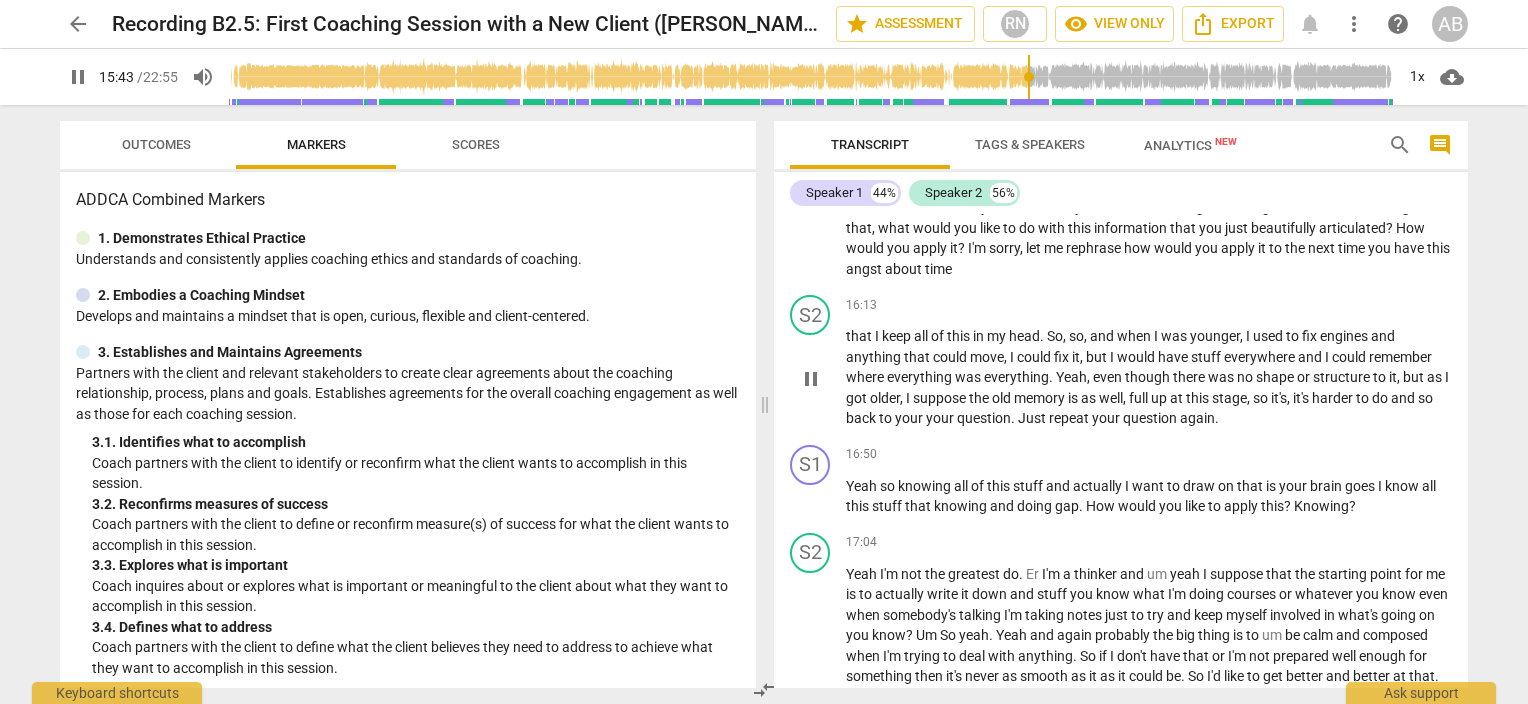 click on "pause" at bounding box center [811, 379] 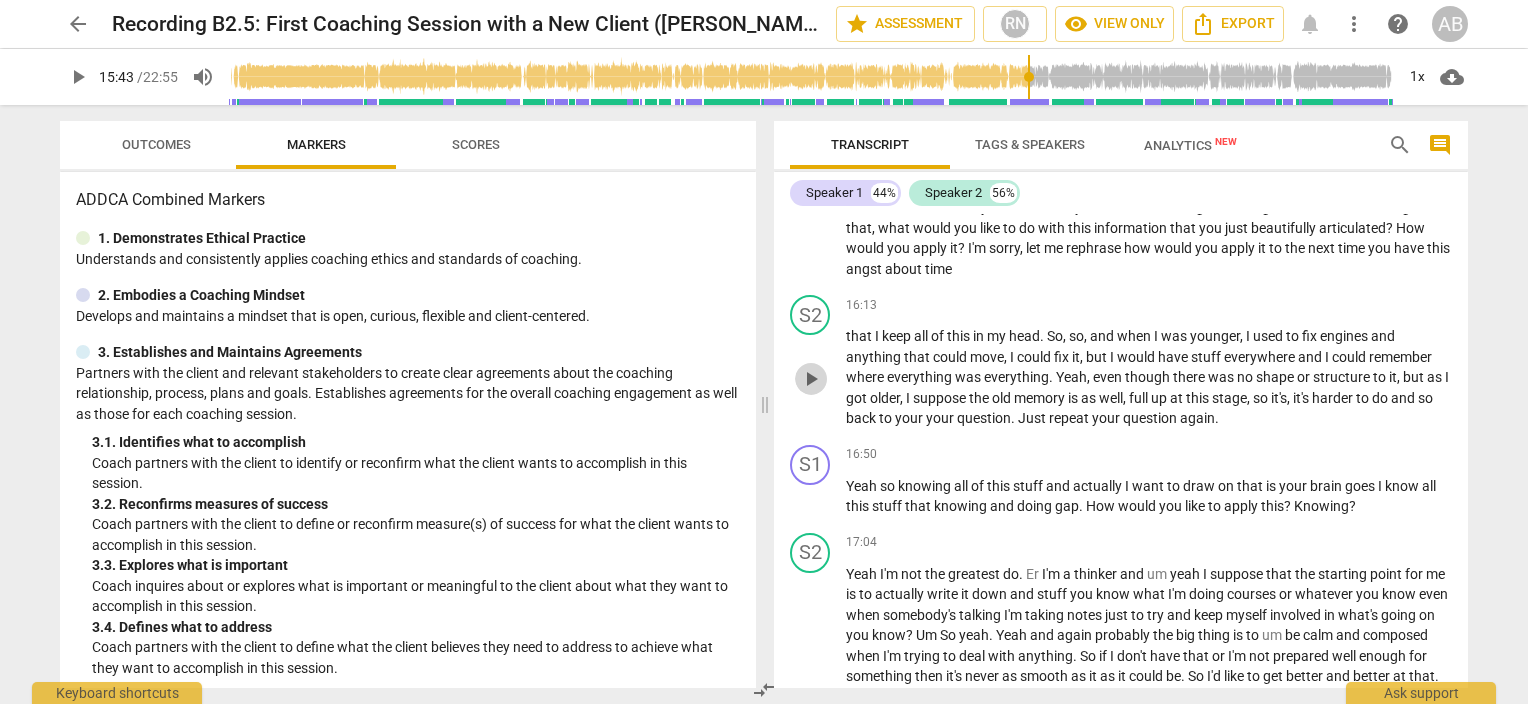 click on "play_arrow" at bounding box center (811, 379) 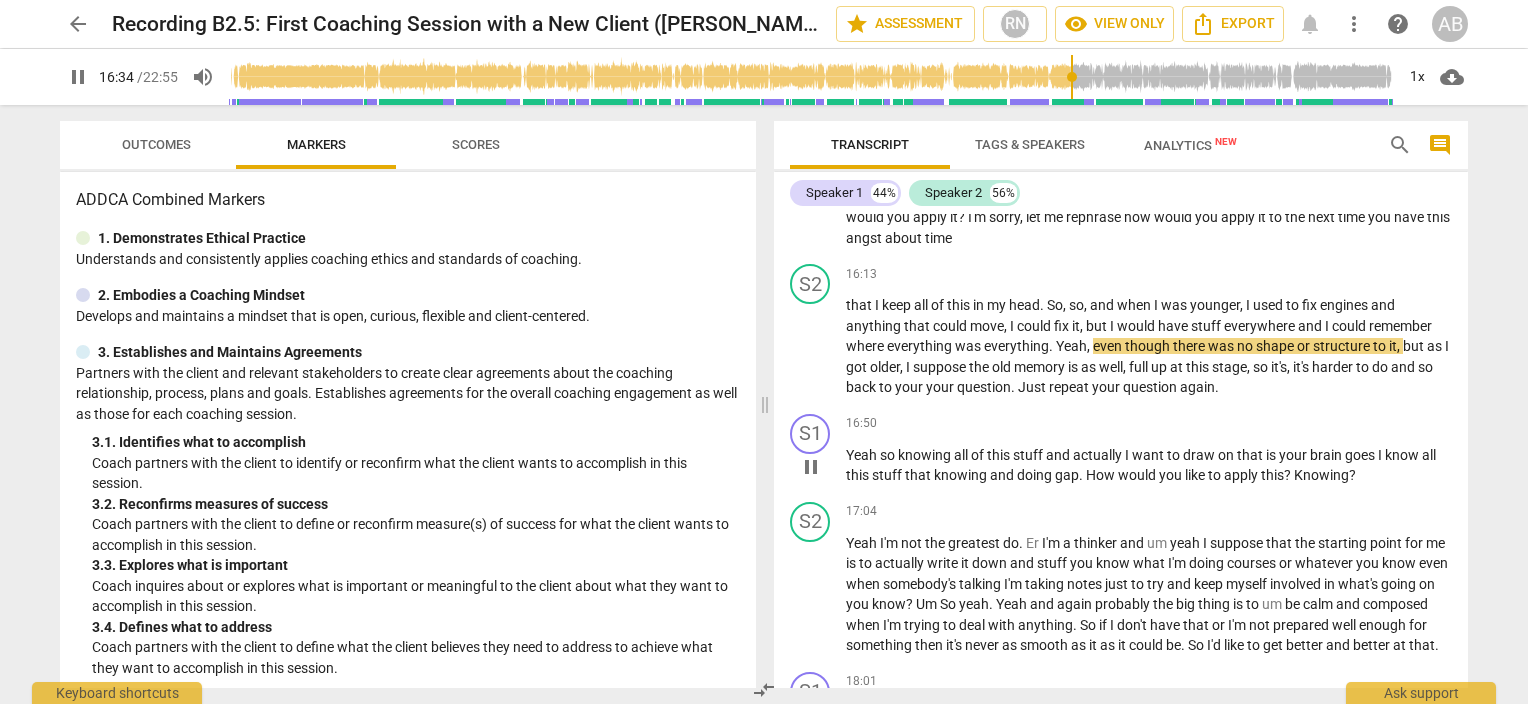 scroll, scrollTop: 5369, scrollLeft: 0, axis: vertical 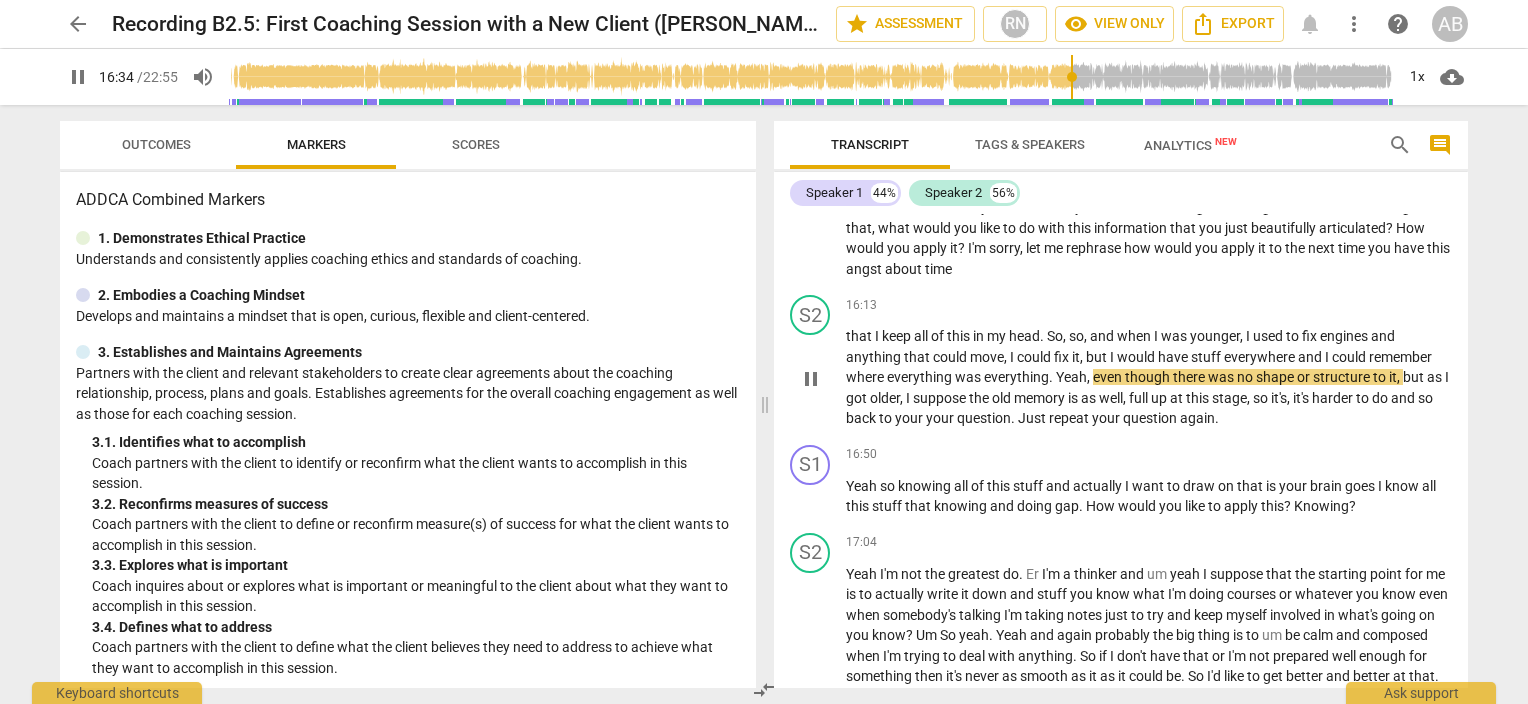 click on "pause" at bounding box center (811, 379) 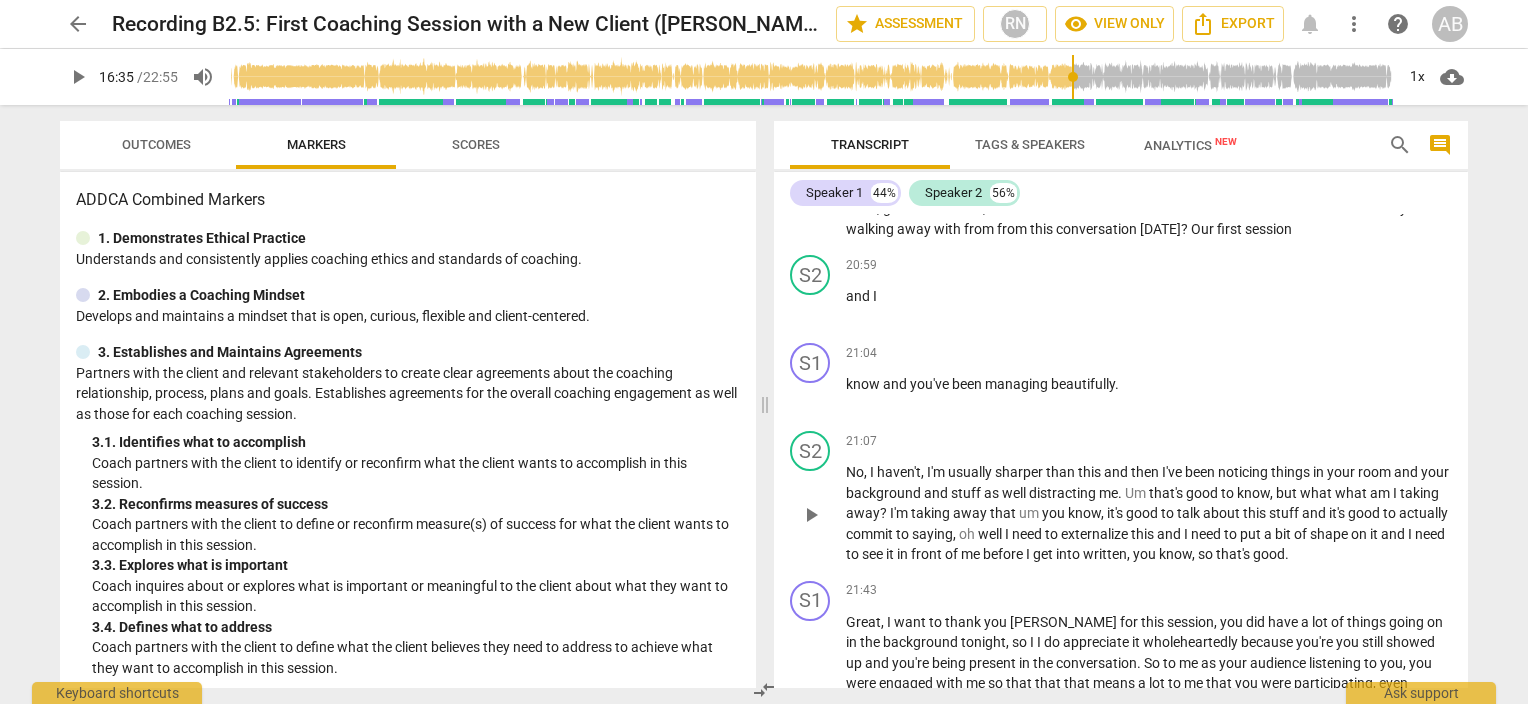 scroll, scrollTop: 7069, scrollLeft: 0, axis: vertical 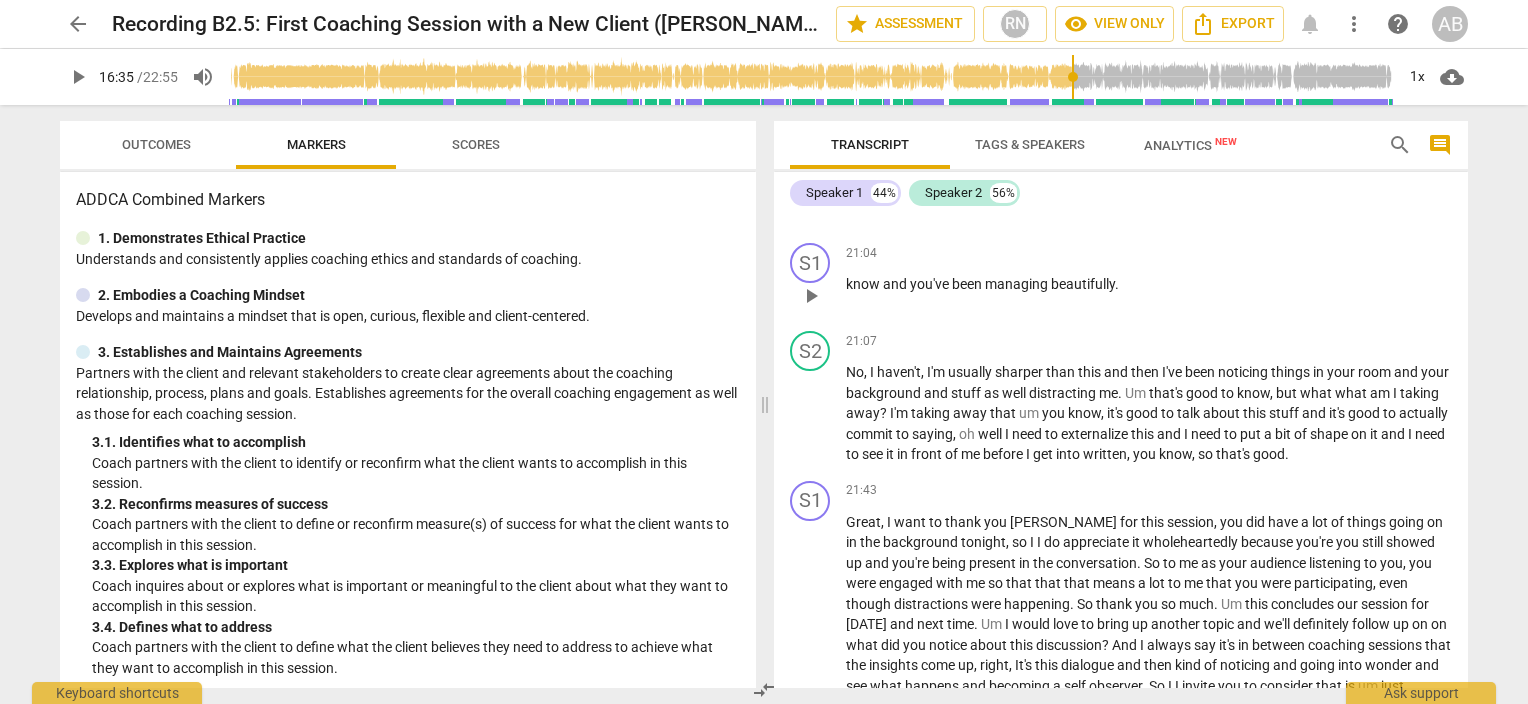 click on "play_arrow" at bounding box center (811, 296) 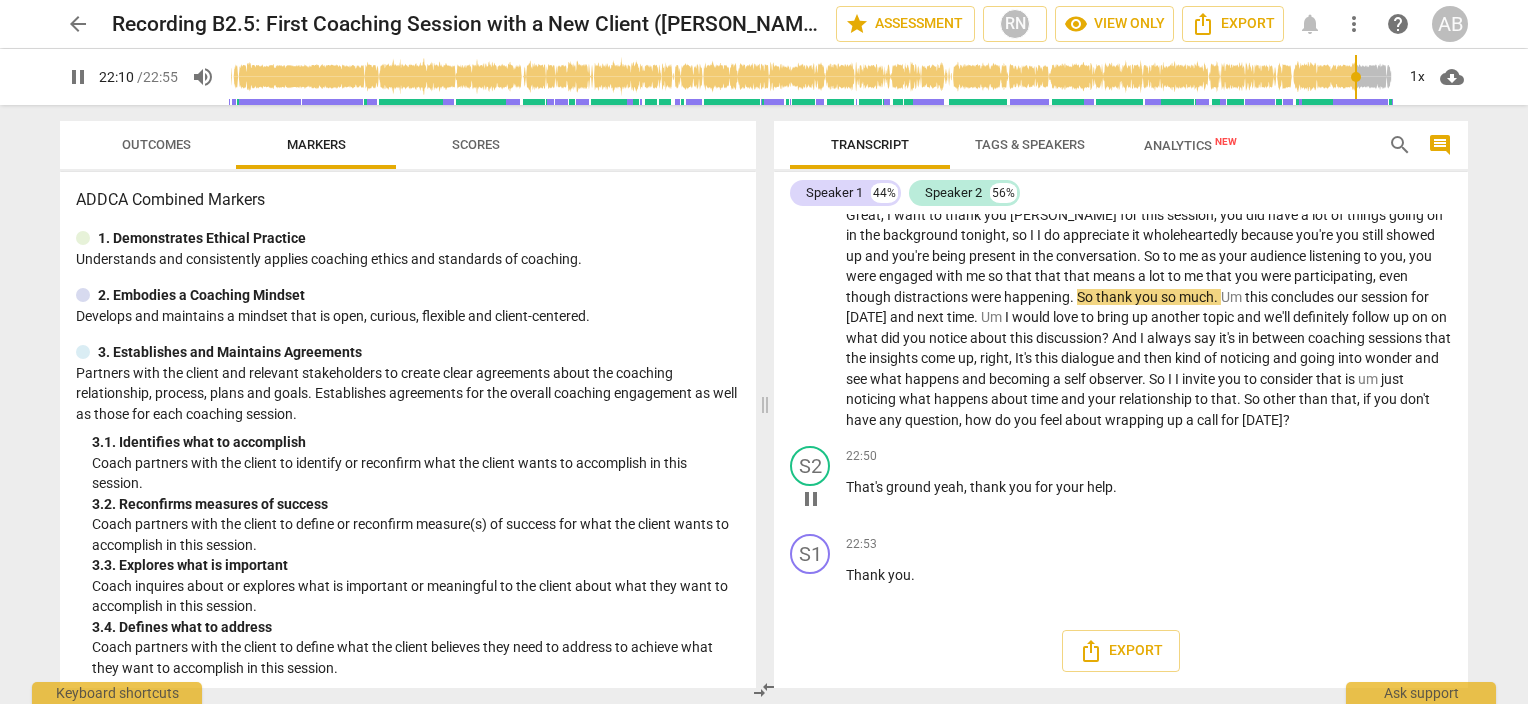 scroll, scrollTop: 7393, scrollLeft: 0, axis: vertical 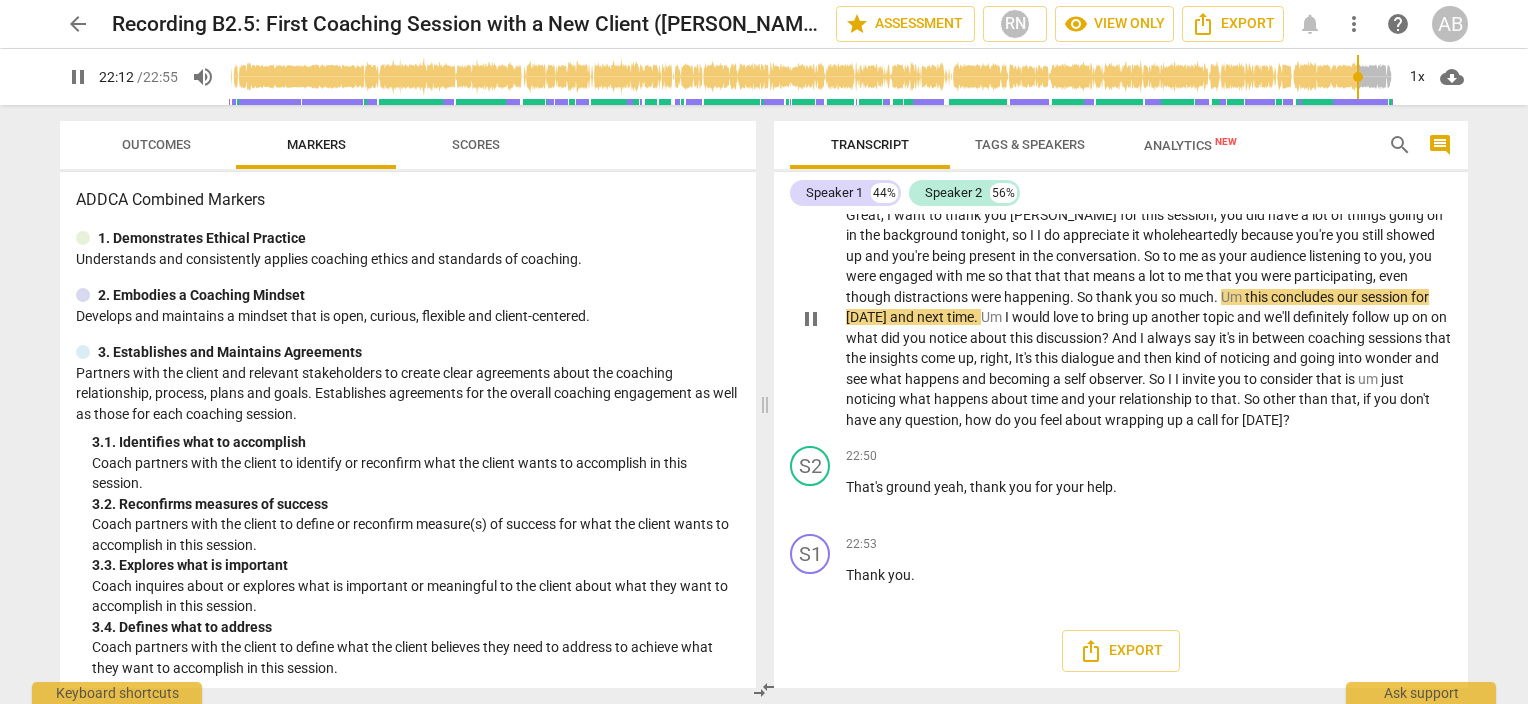 click on "pause" at bounding box center (811, 319) 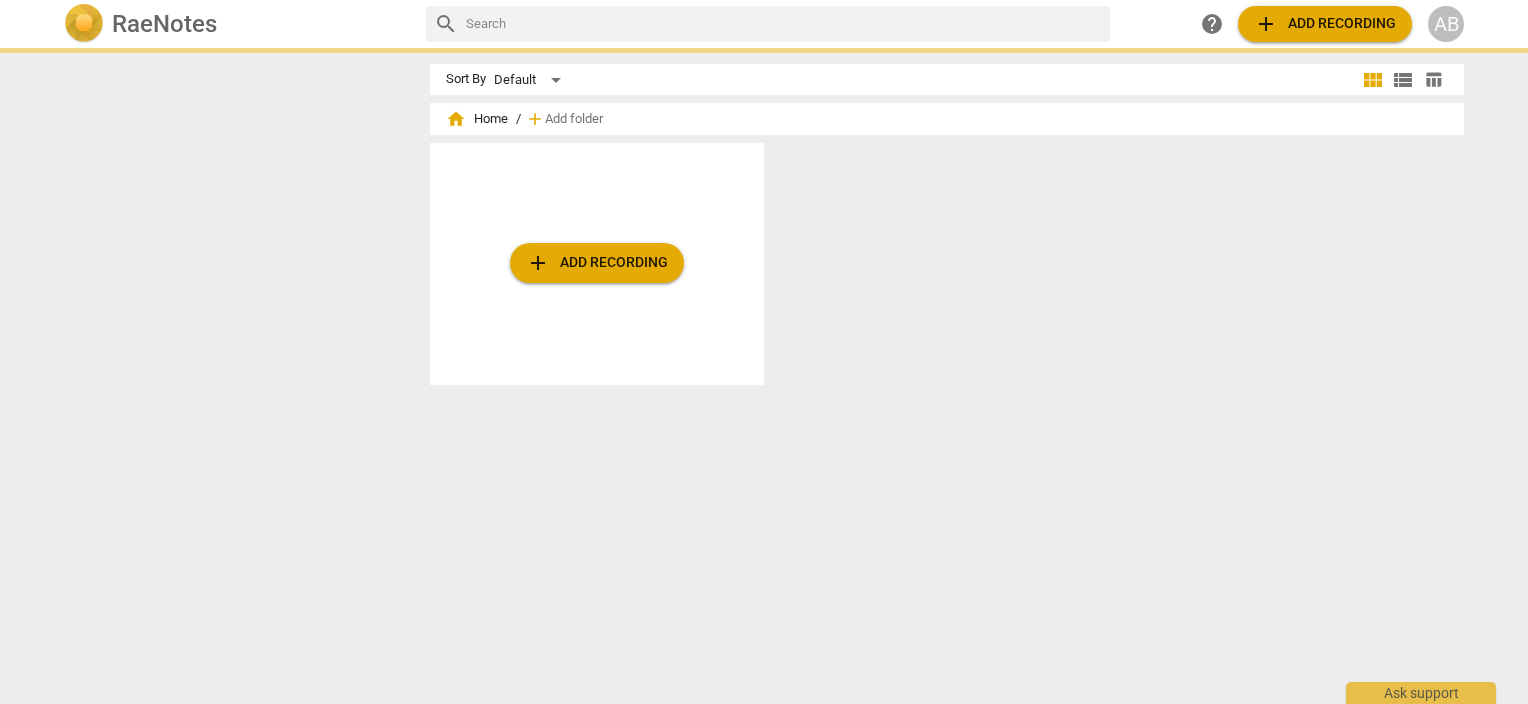 scroll, scrollTop: 0, scrollLeft: 0, axis: both 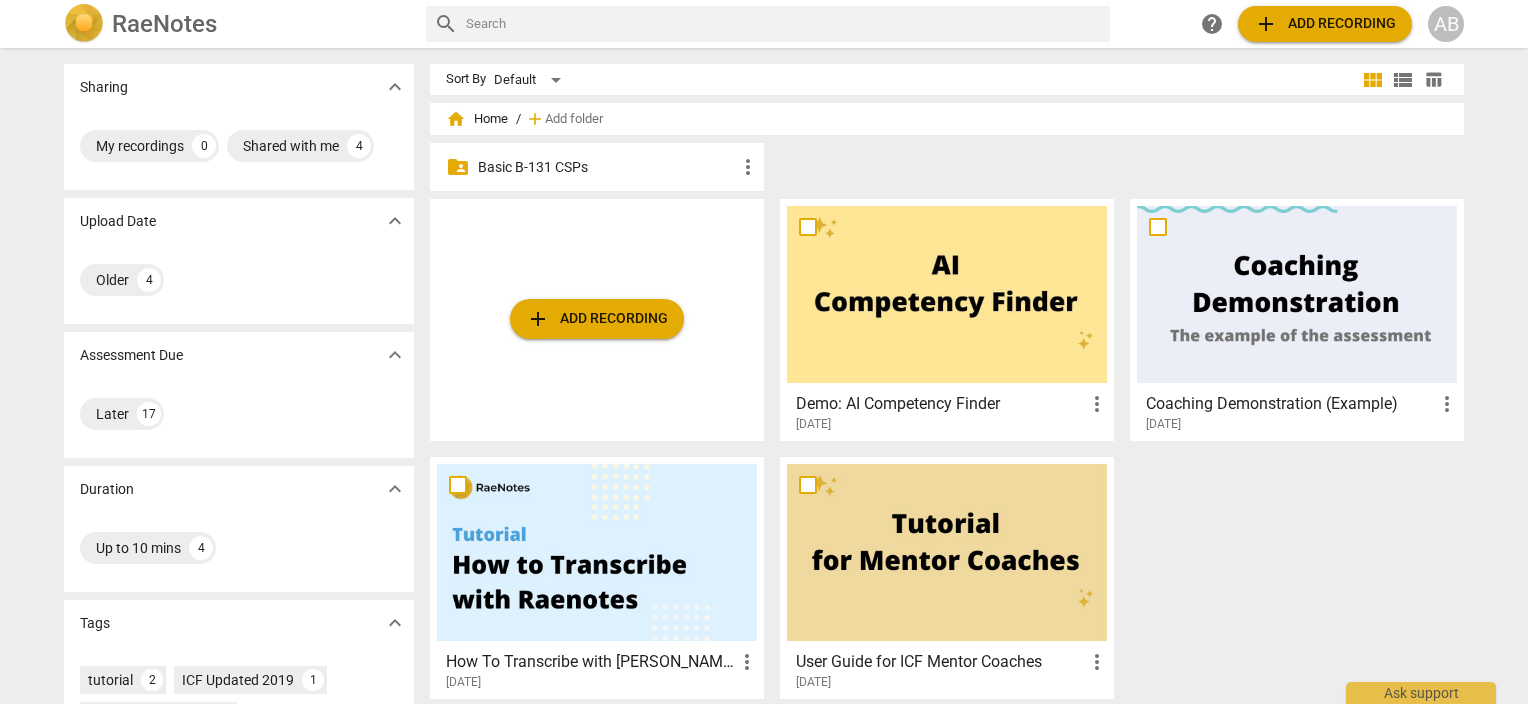 click on "Basic B-131 CSPs" at bounding box center (607, 167) 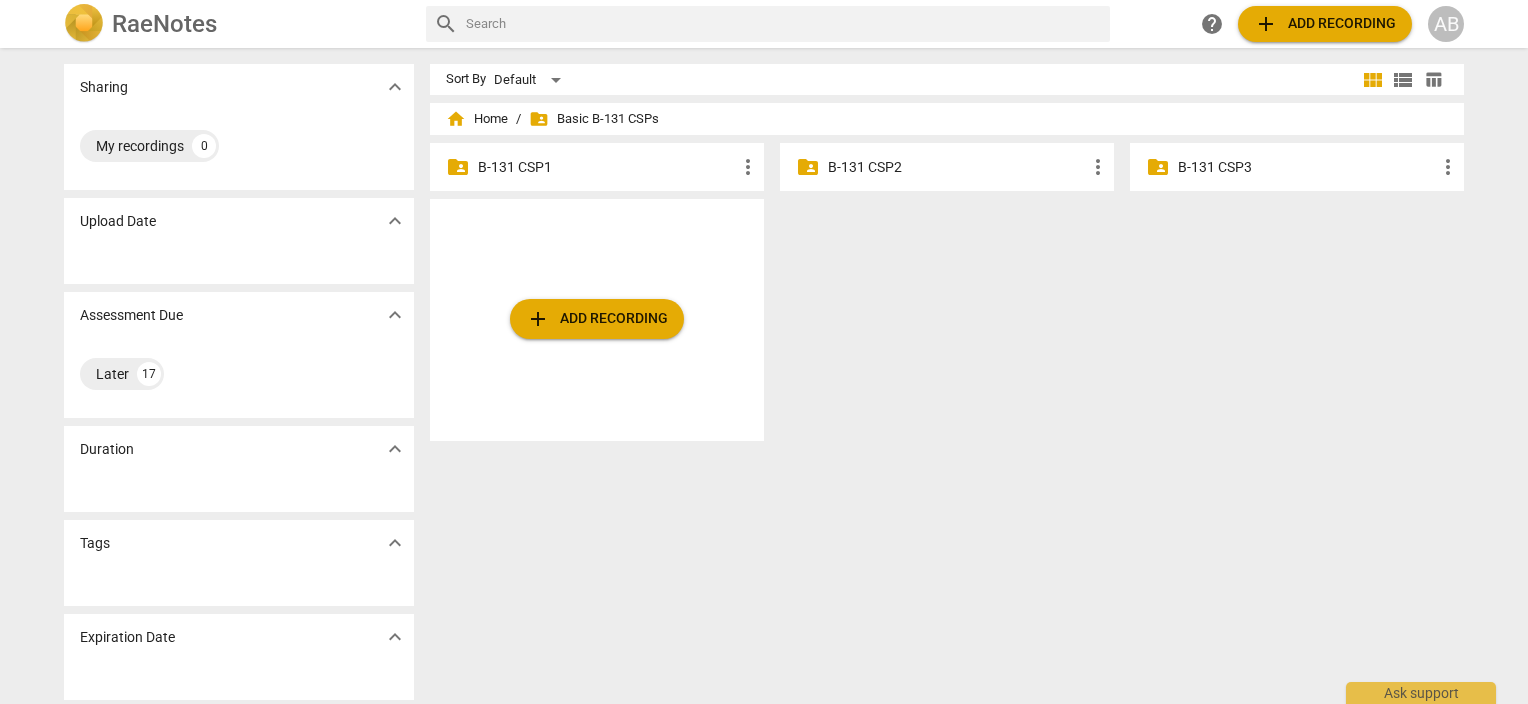 click on "B-131 CSP1" at bounding box center [607, 167] 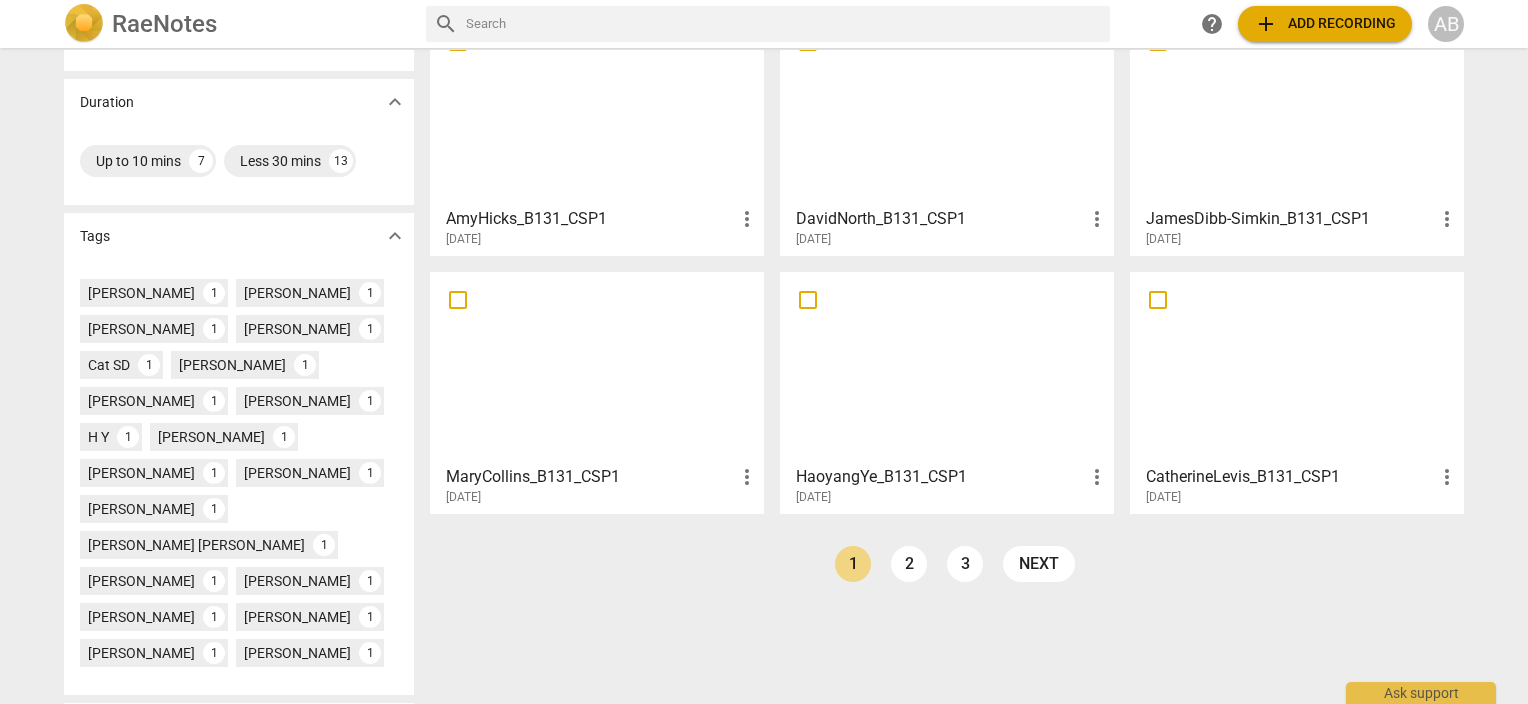 scroll, scrollTop: 400, scrollLeft: 0, axis: vertical 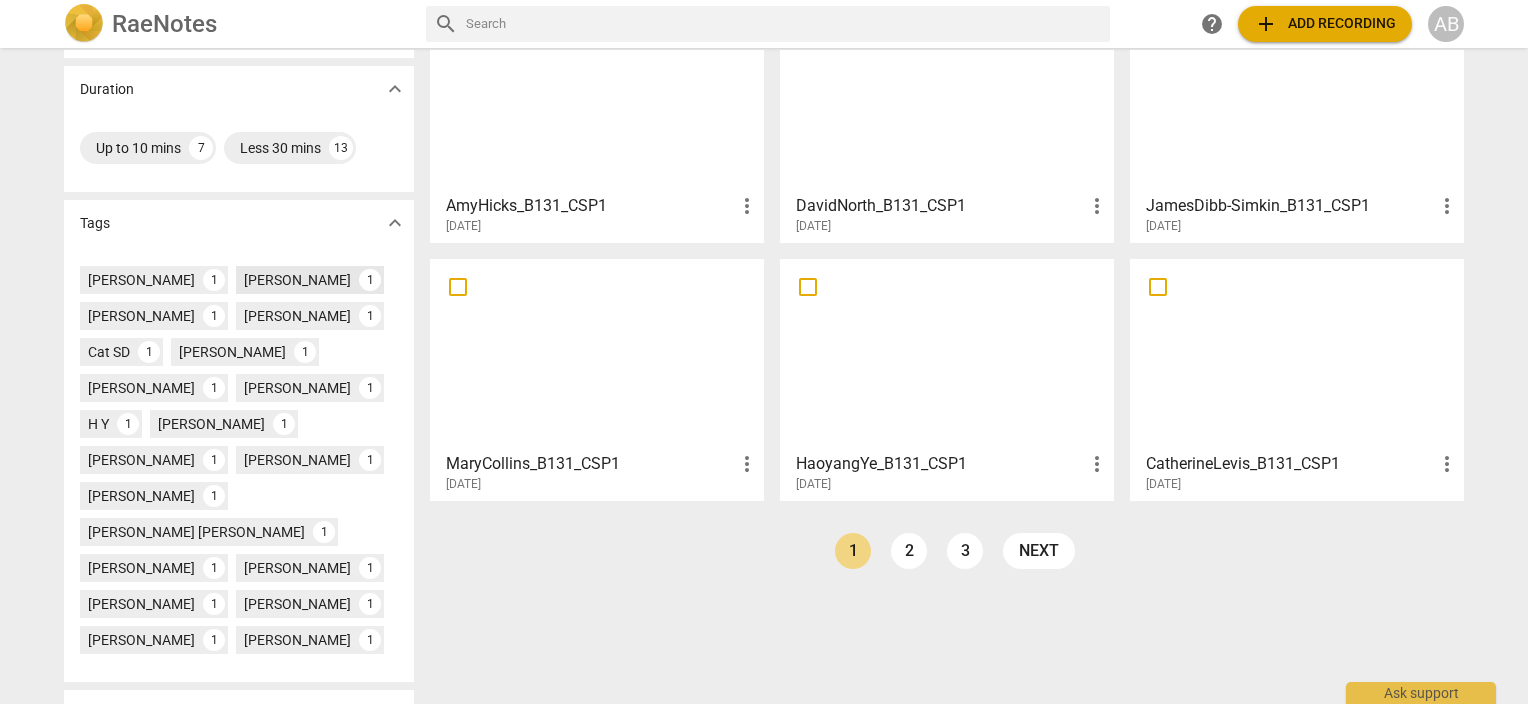 click on "Andy Ball" at bounding box center (297, 280) 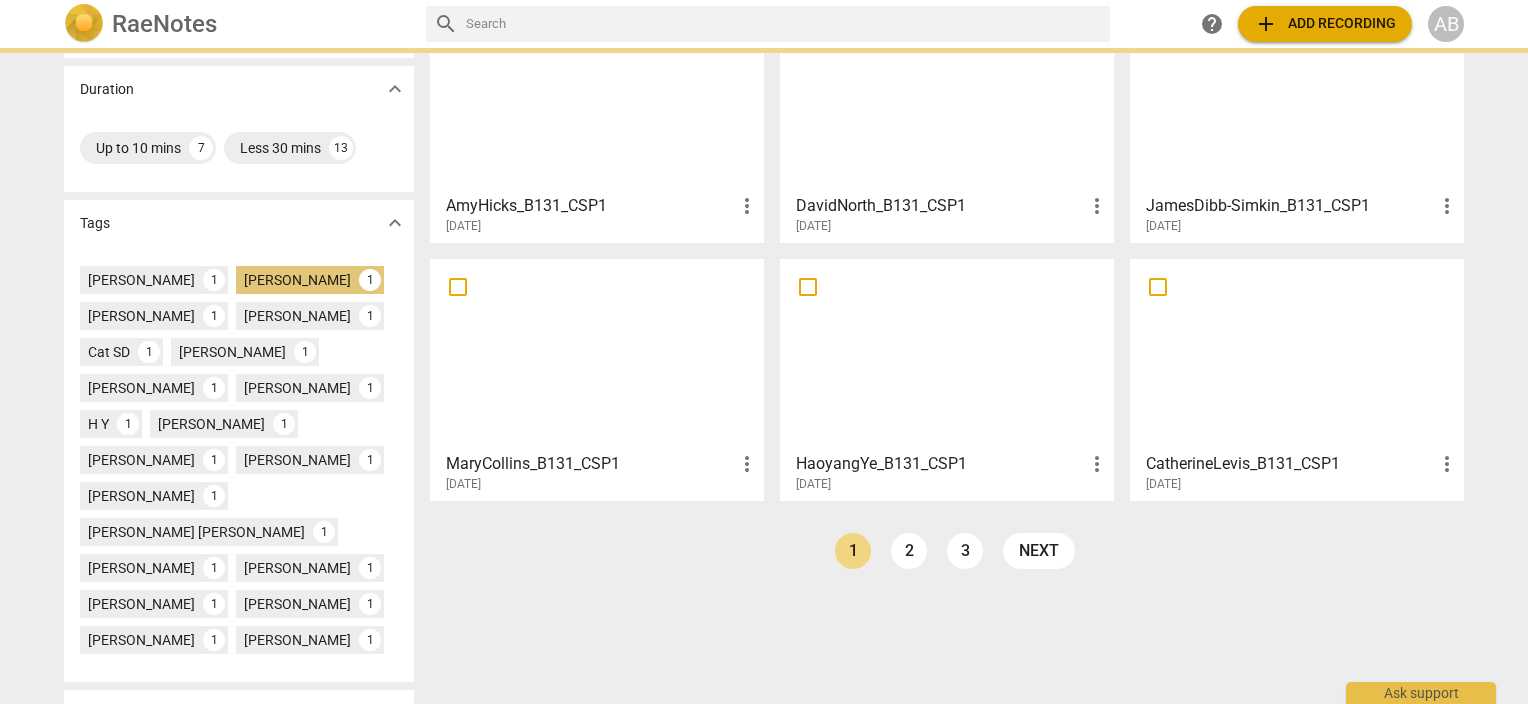 scroll, scrollTop: 0, scrollLeft: 0, axis: both 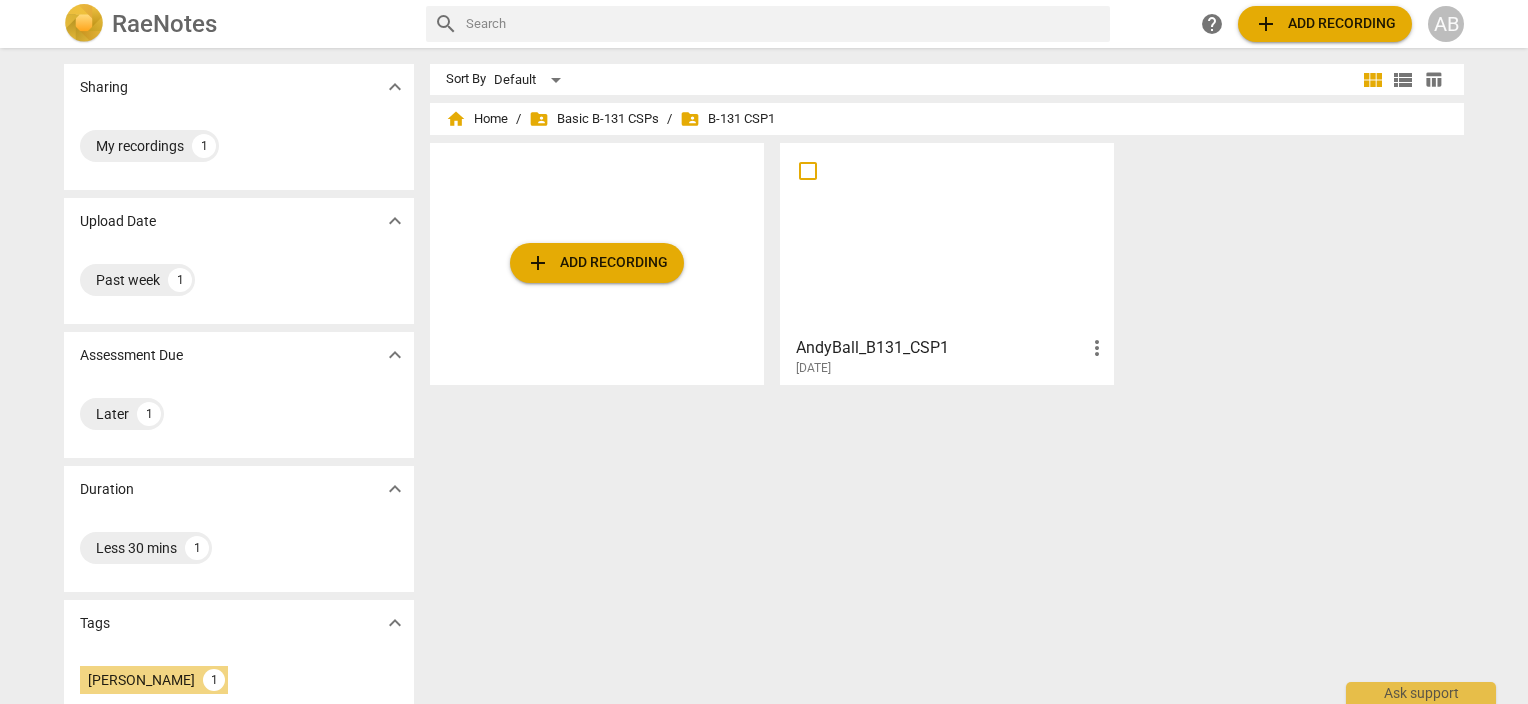 click on "more_vert" at bounding box center [1097, 348] 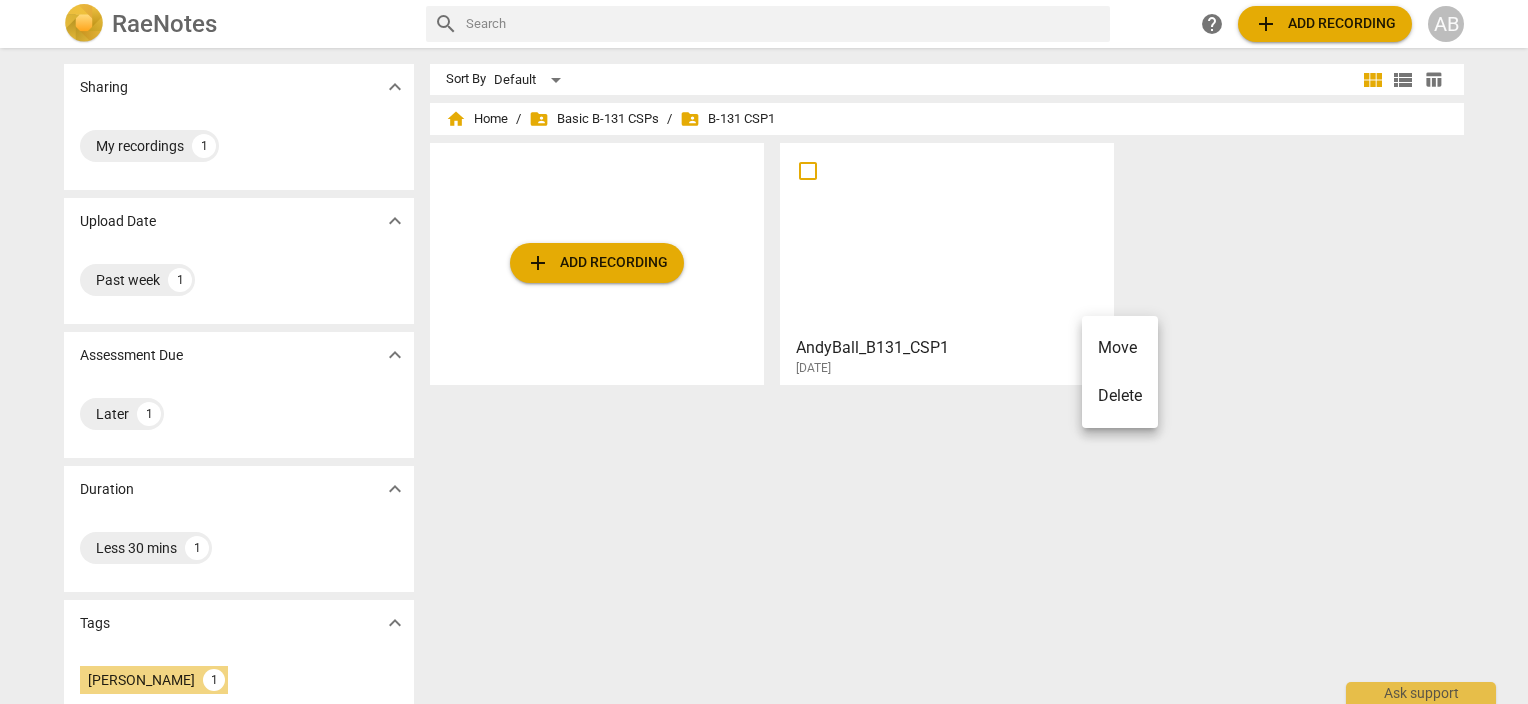 click at bounding box center [764, 352] 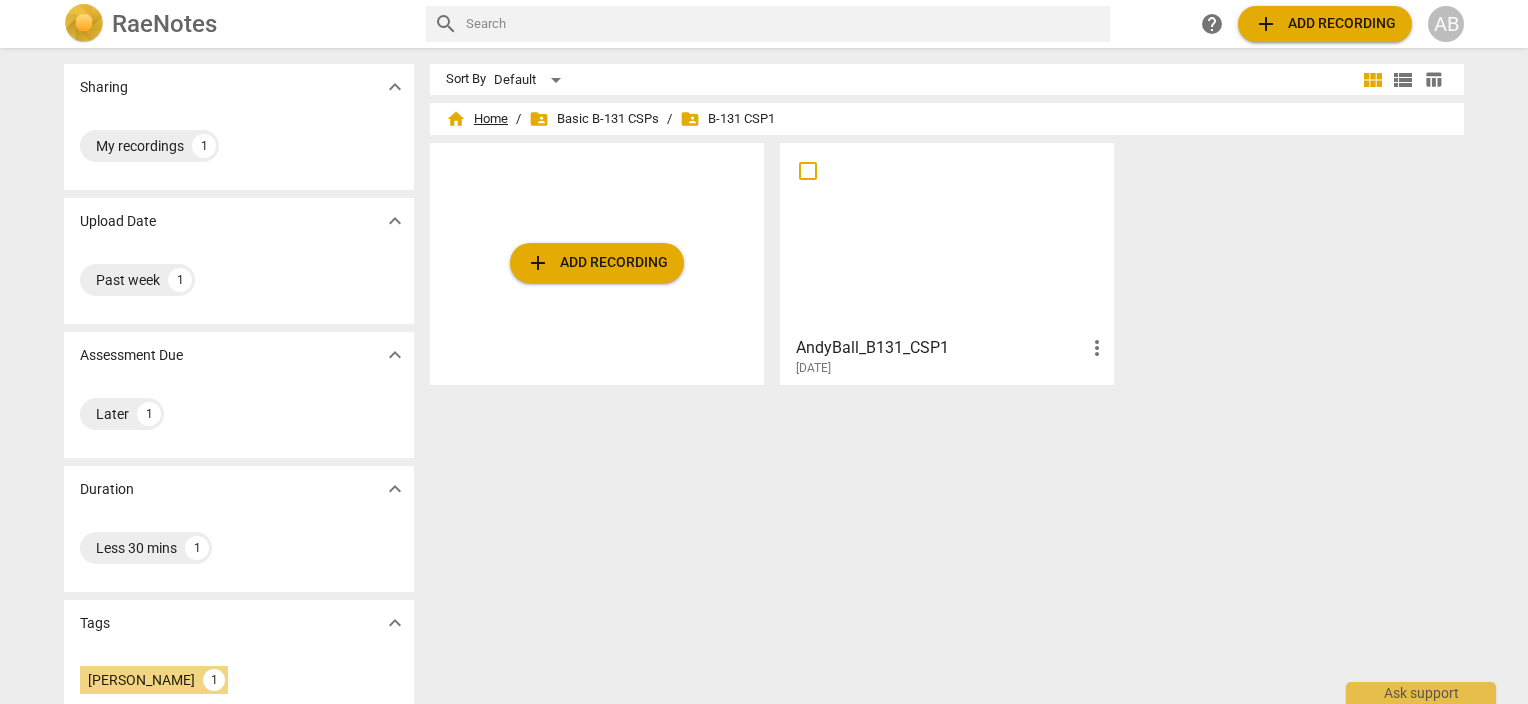 click on "home Home" at bounding box center (477, 119) 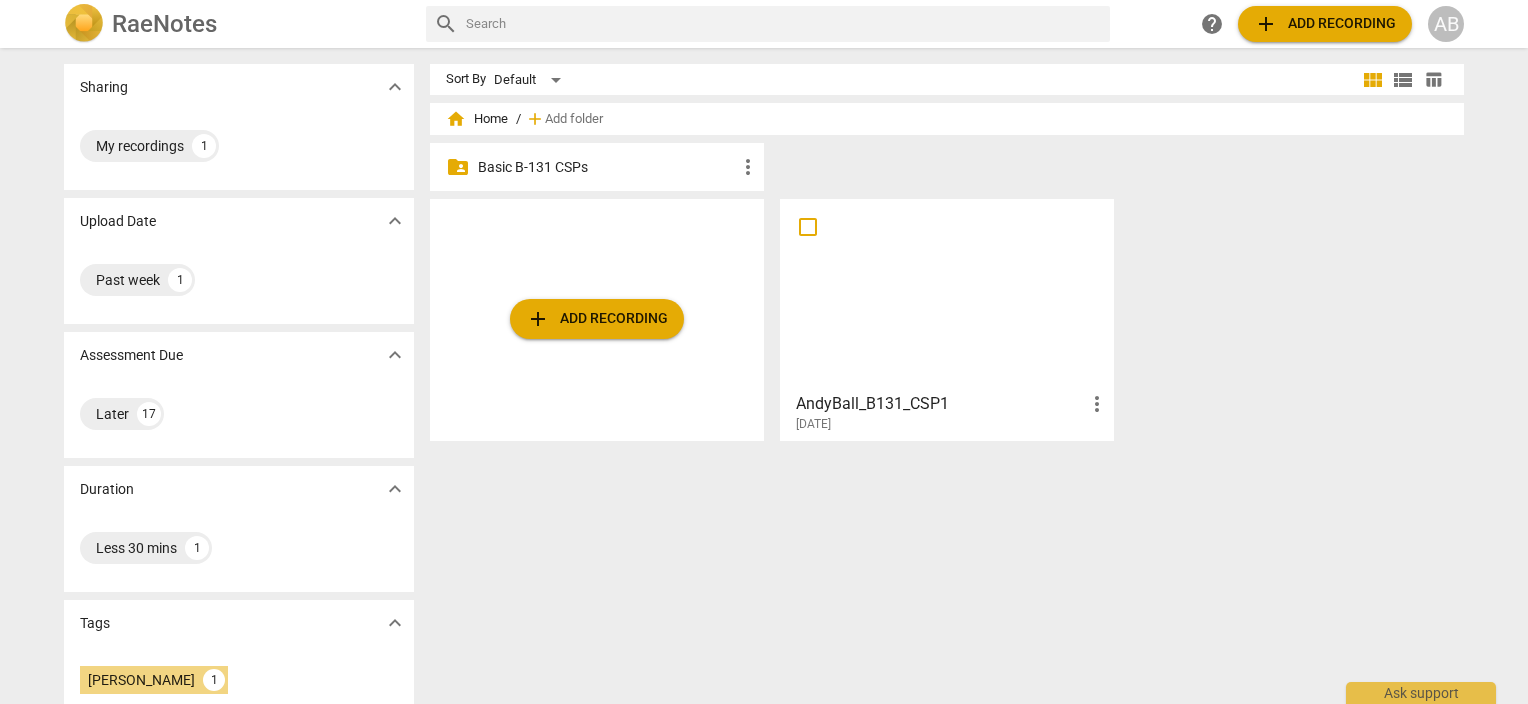 click on "Basic B-131 CSPs" at bounding box center (607, 167) 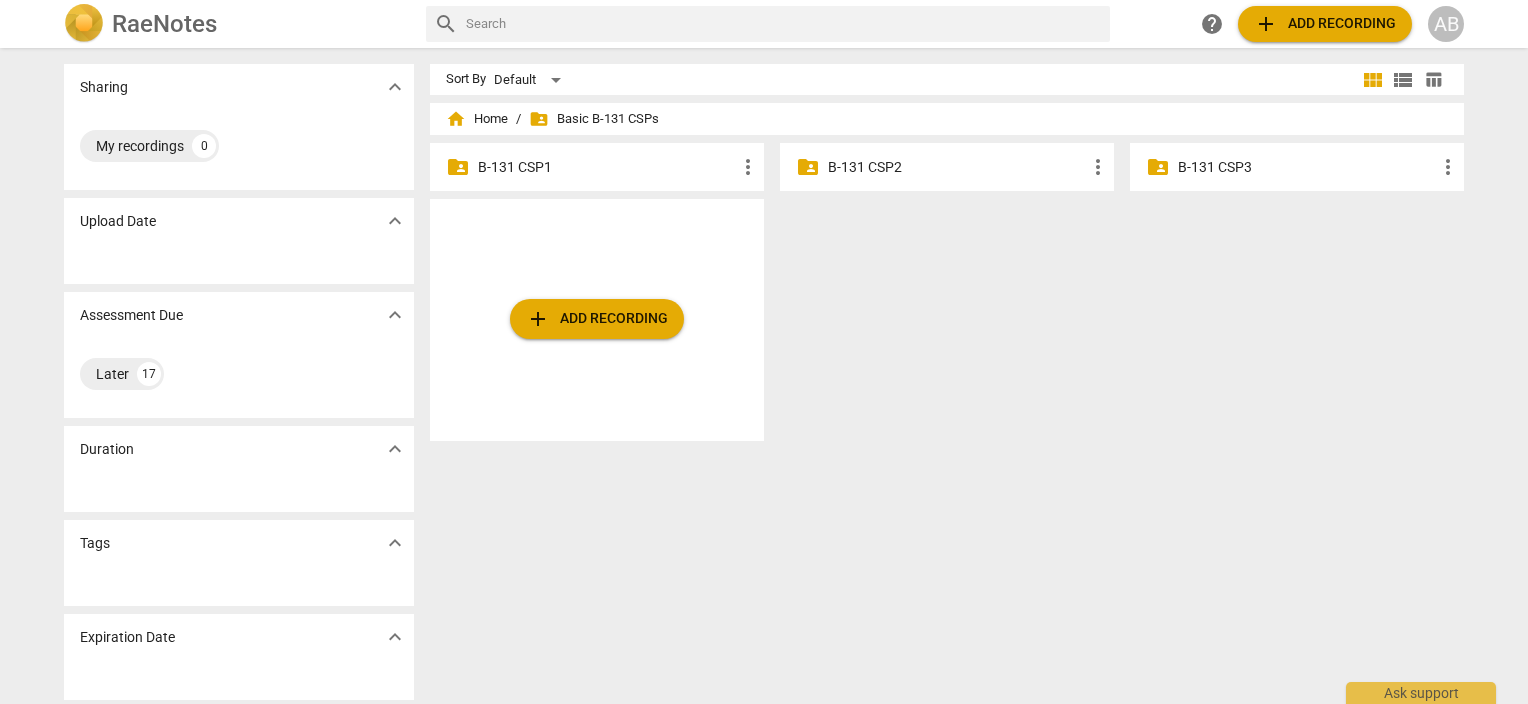 click on "B-131 CSP1" at bounding box center (607, 167) 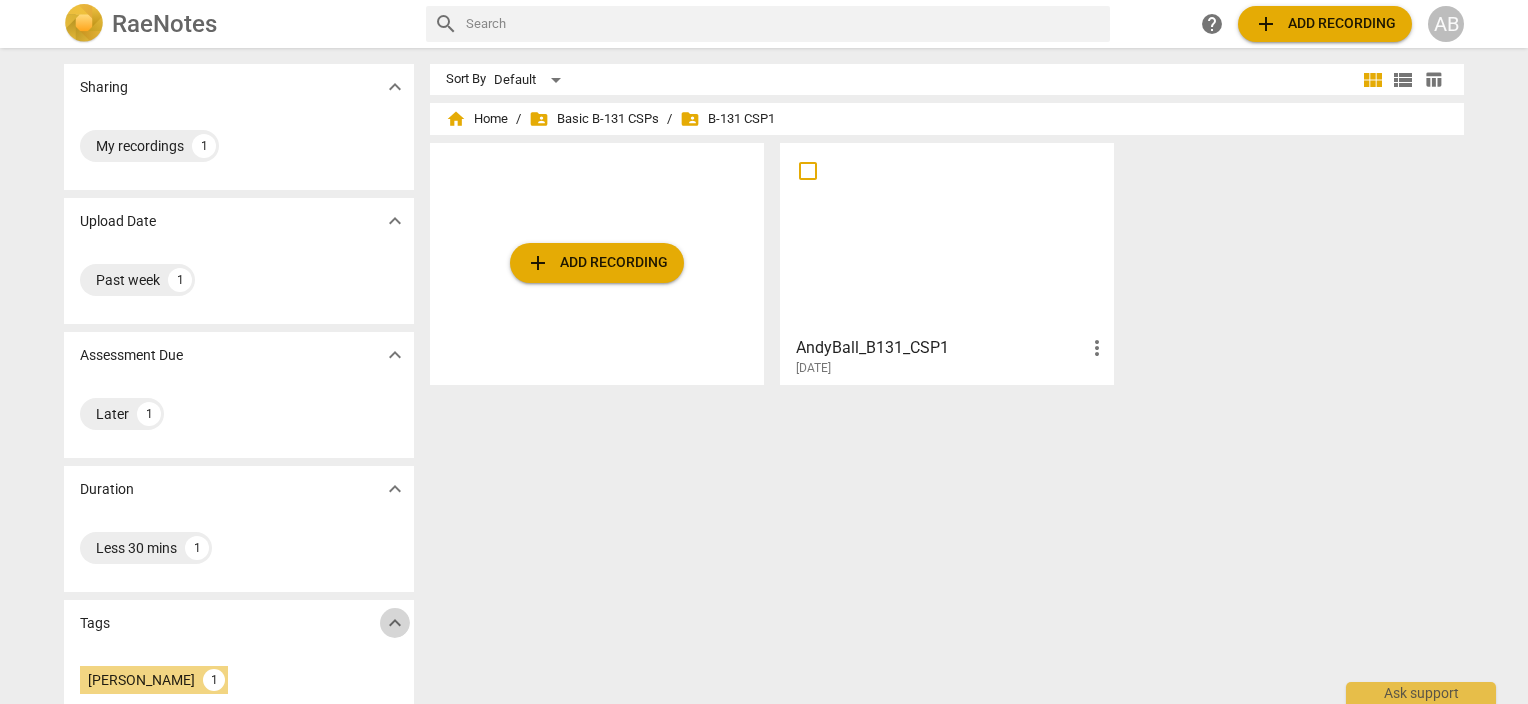 click on "expand_more" at bounding box center (395, 623) 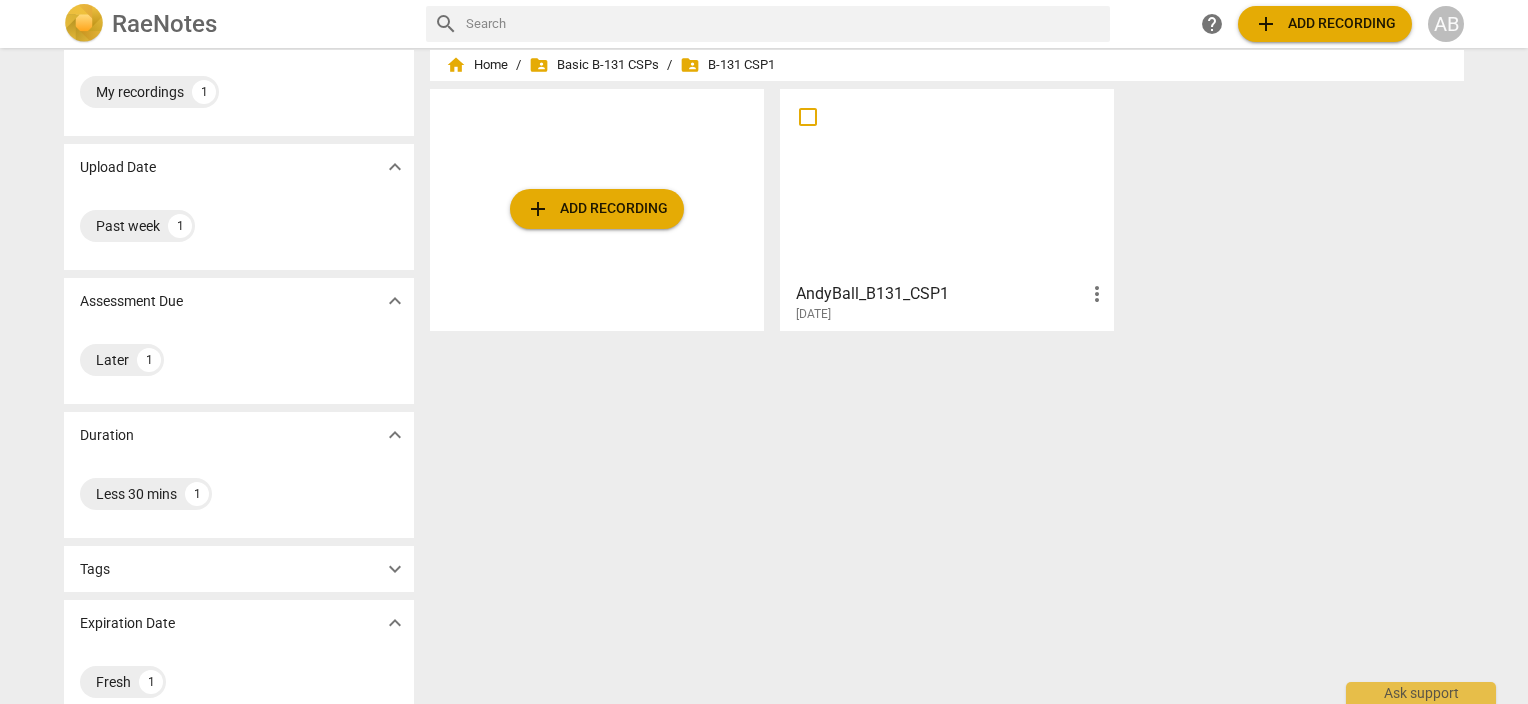 scroll, scrollTop: 84, scrollLeft: 0, axis: vertical 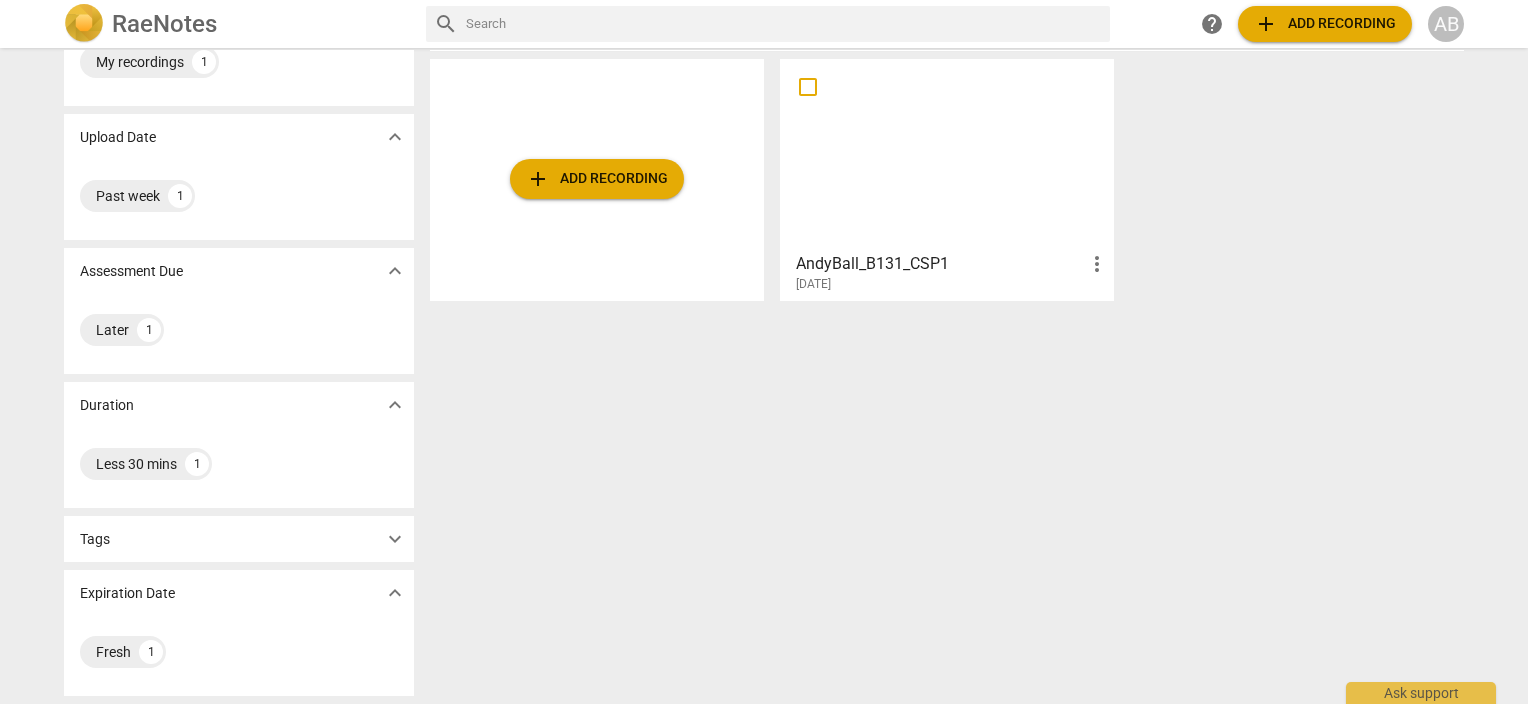 click on "expand_more" at bounding box center [395, 539] 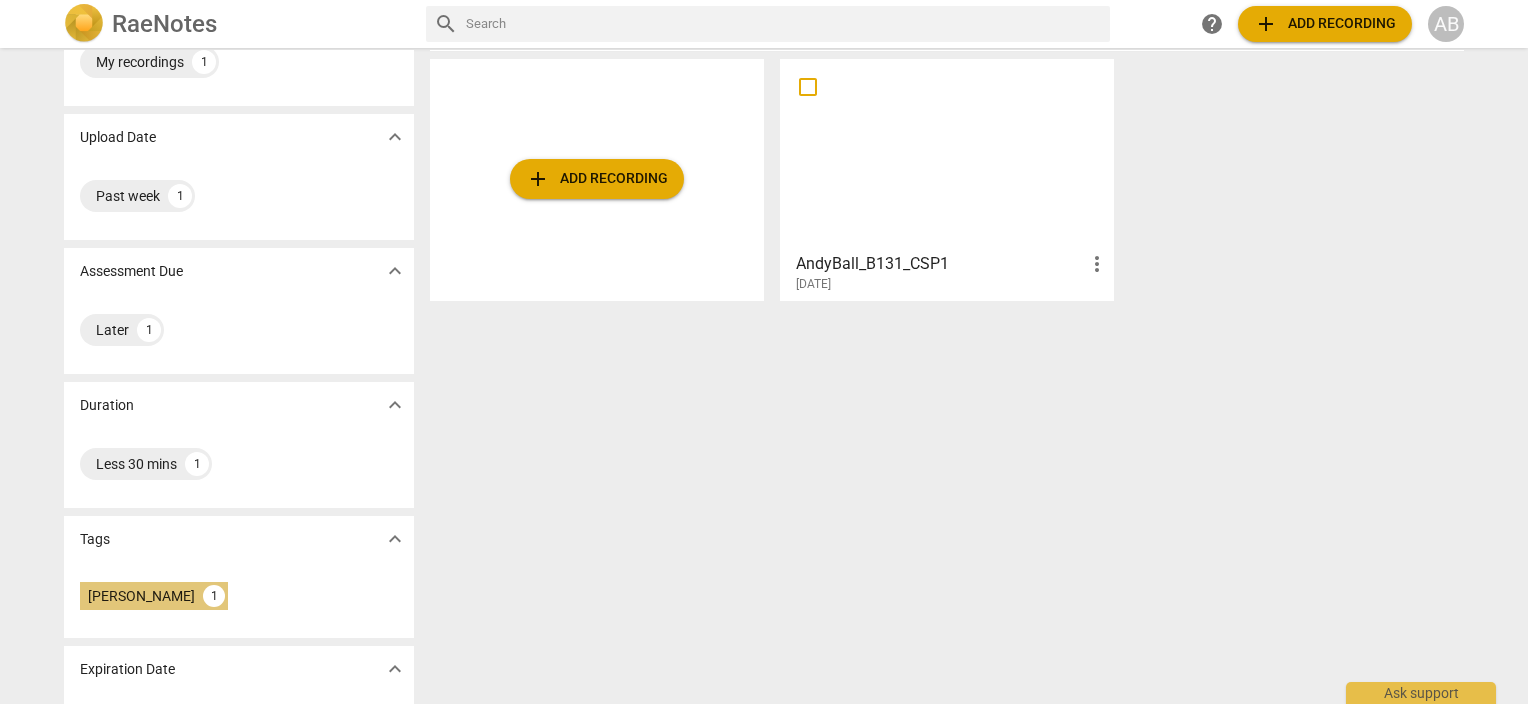 click on "Andy Ball" at bounding box center (141, 596) 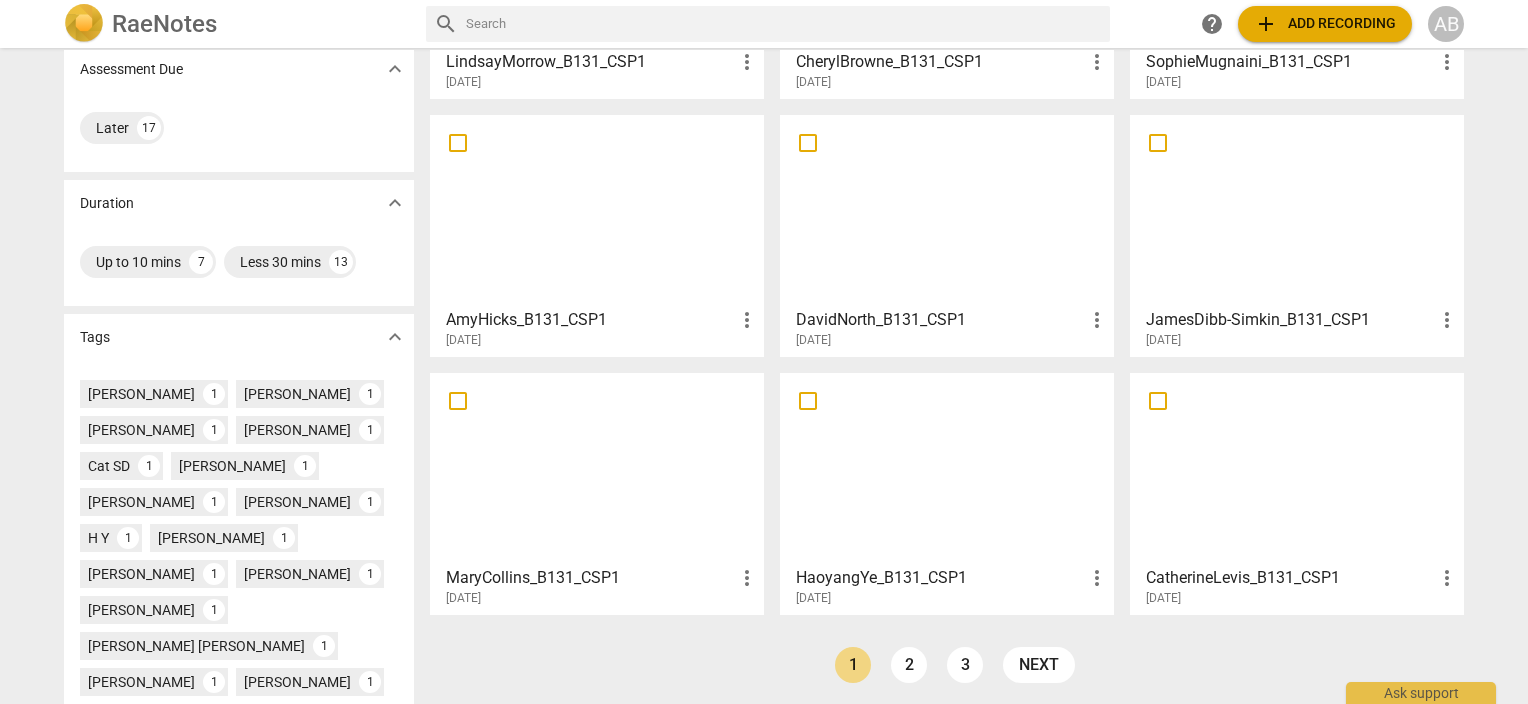 scroll, scrollTop: 300, scrollLeft: 0, axis: vertical 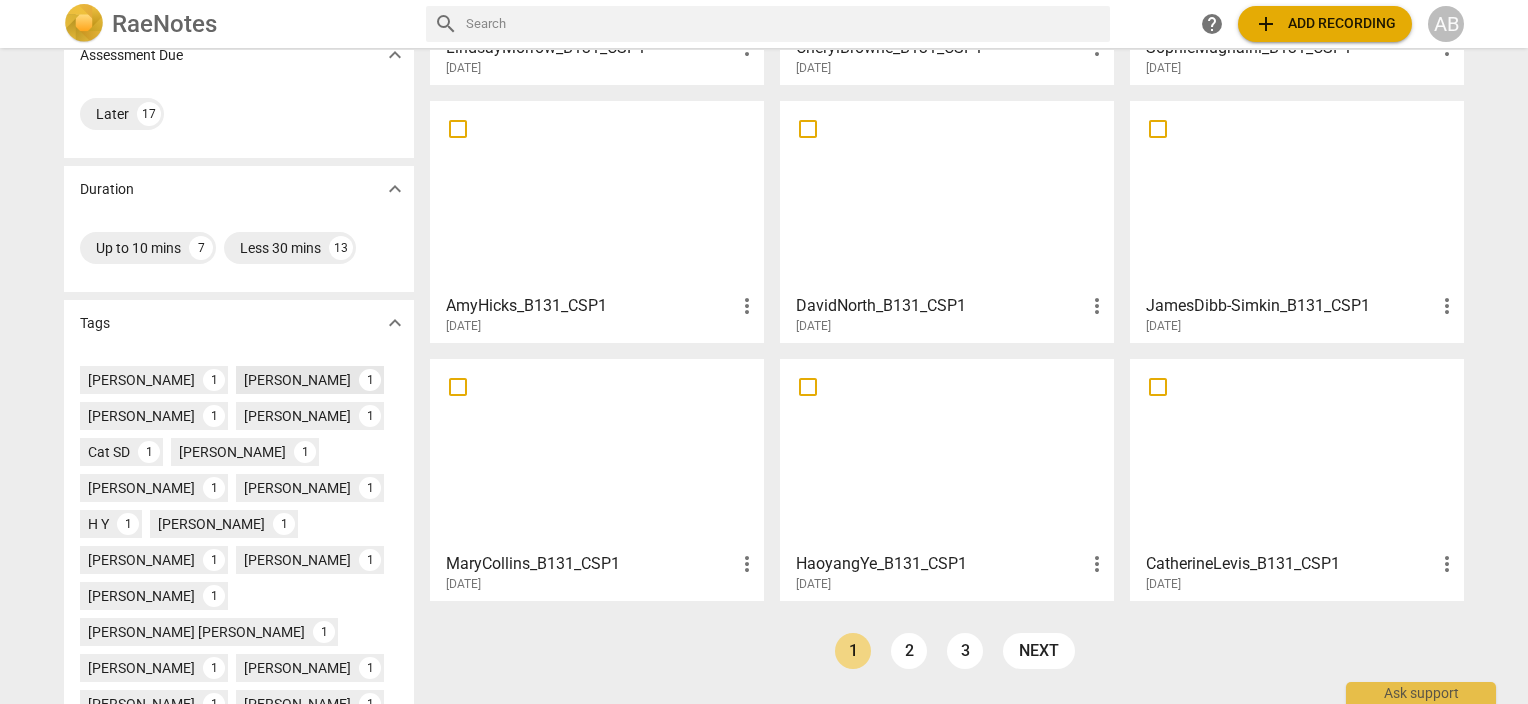click on "Andy Ball" at bounding box center (297, 380) 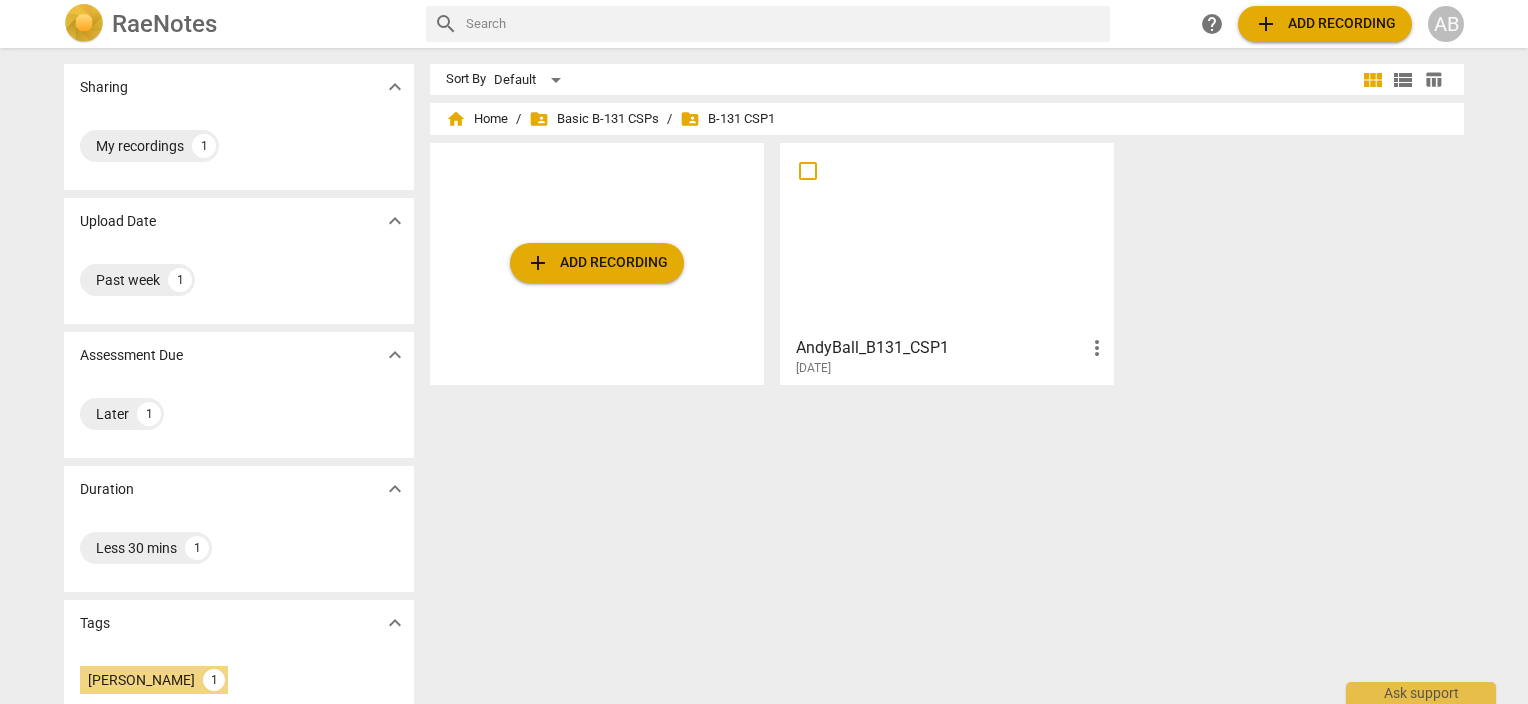 click at bounding box center [947, 238] 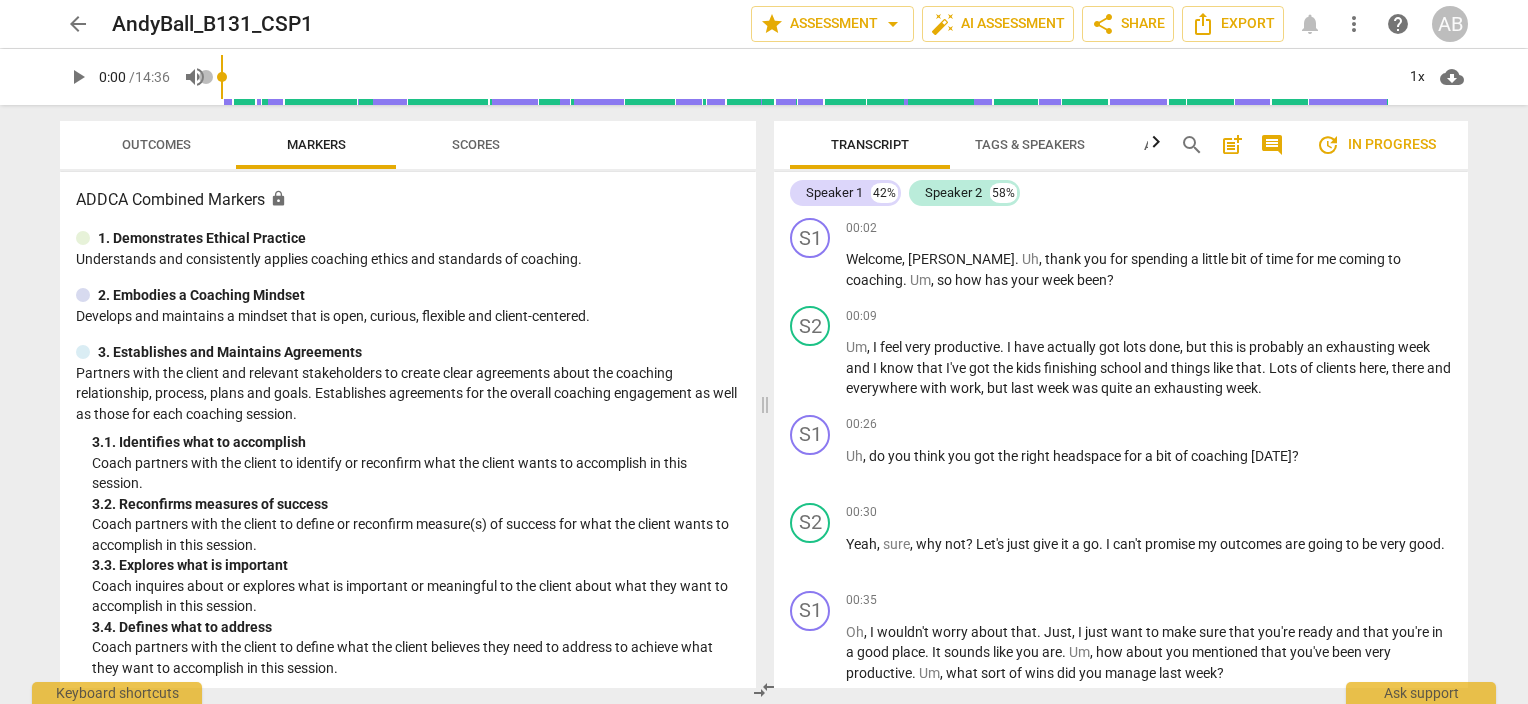 scroll, scrollTop: 0, scrollLeft: 0, axis: both 